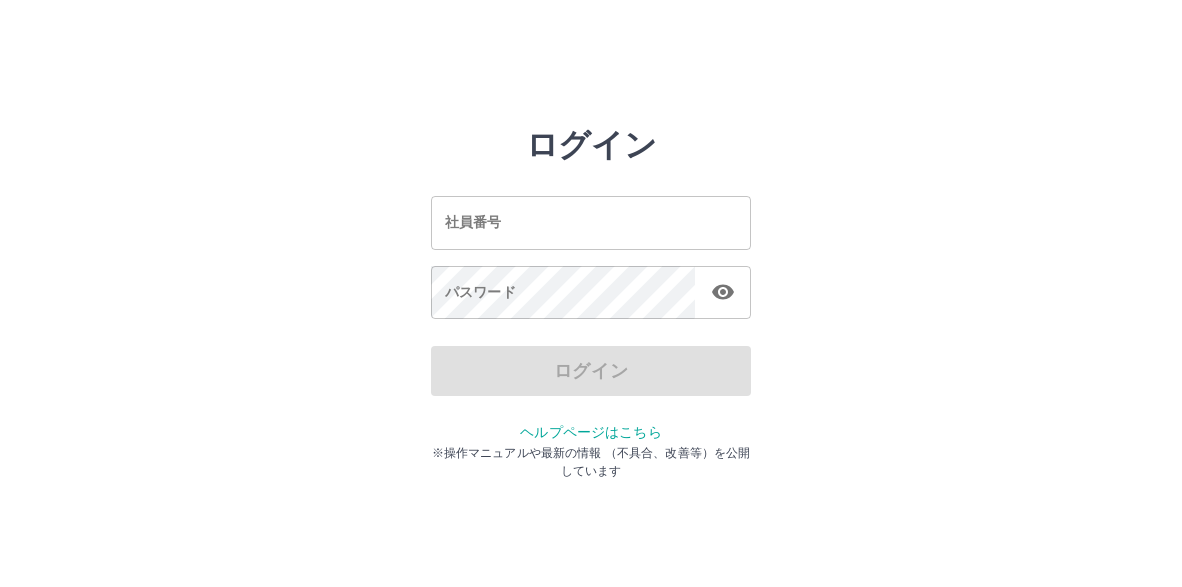 scroll, scrollTop: 0, scrollLeft: 0, axis: both 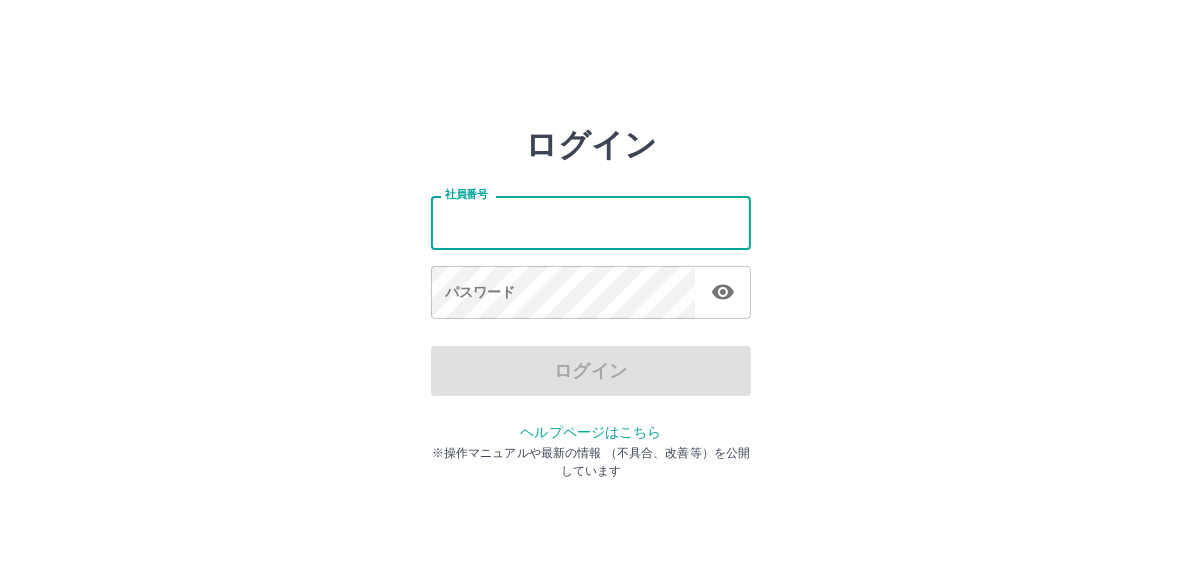 click on "社員番号" at bounding box center (591, 222) 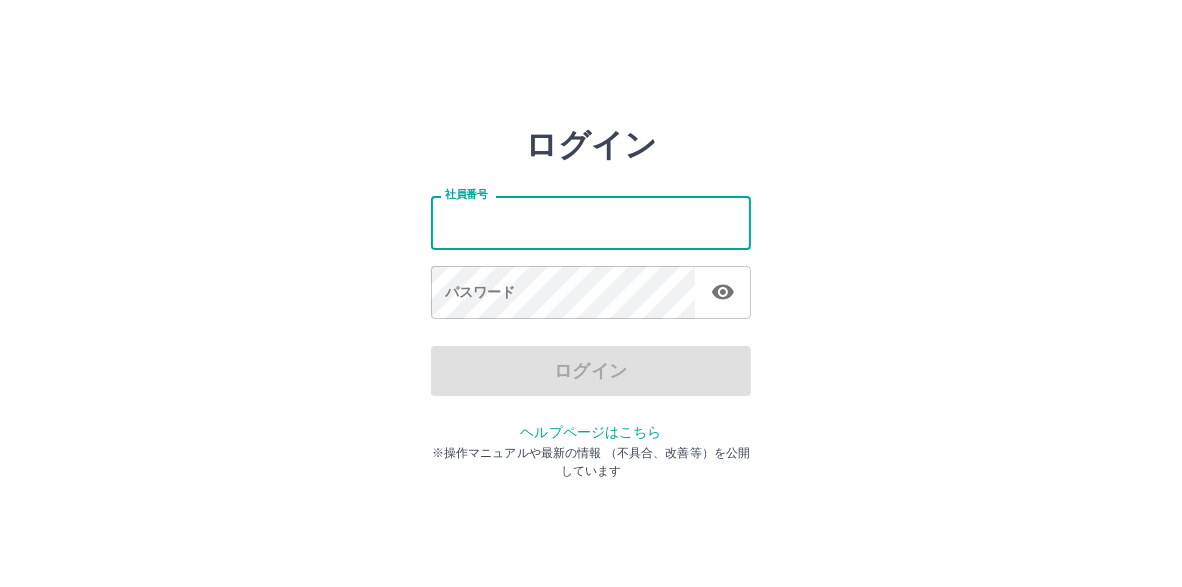 type on "*******" 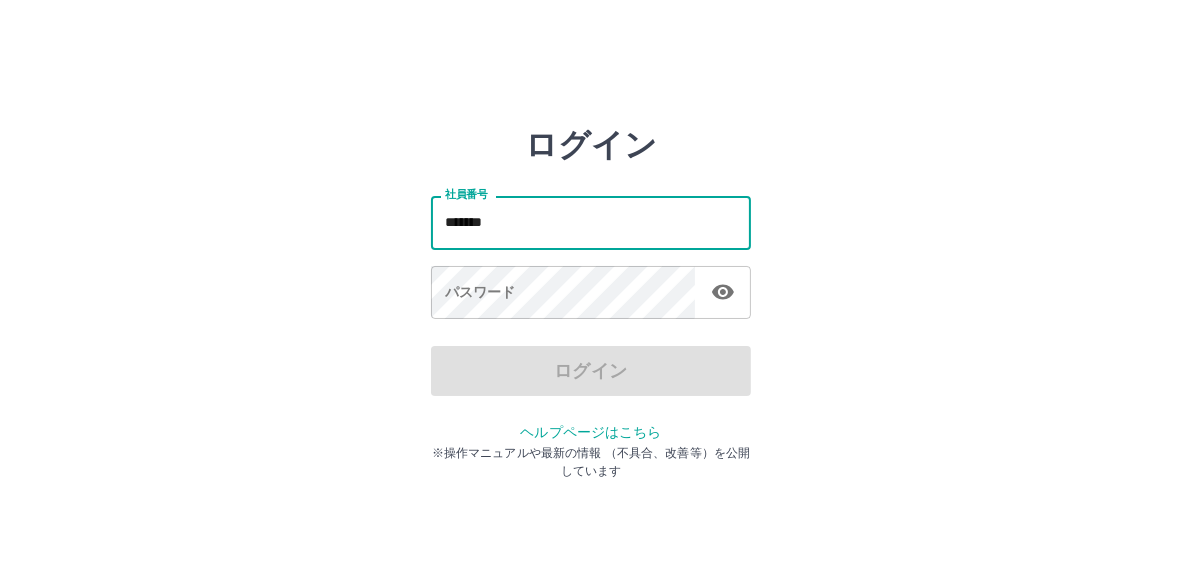drag, startPoint x: 501, startPoint y: 223, endPoint x: 438, endPoint y: 216, distance: 63.387695 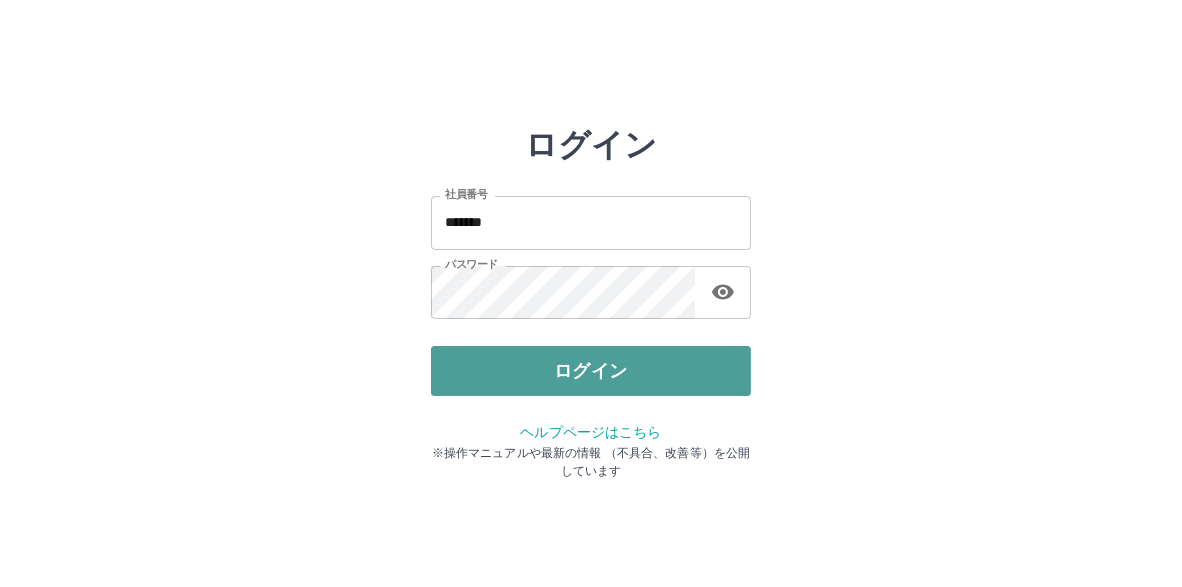 click on "ログイン" at bounding box center [591, 371] 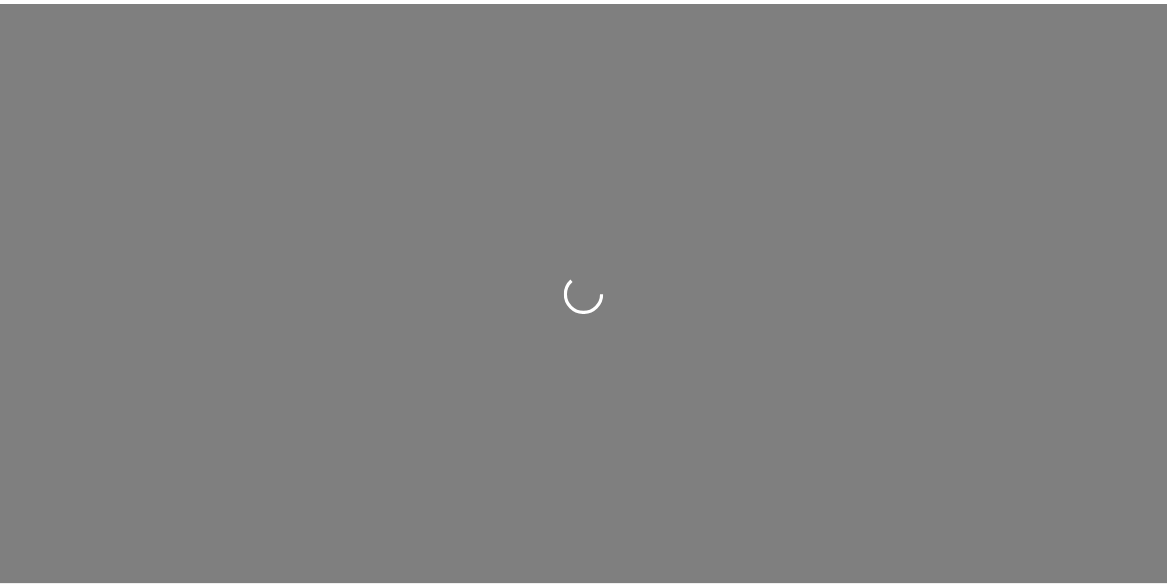 scroll, scrollTop: 0, scrollLeft: 0, axis: both 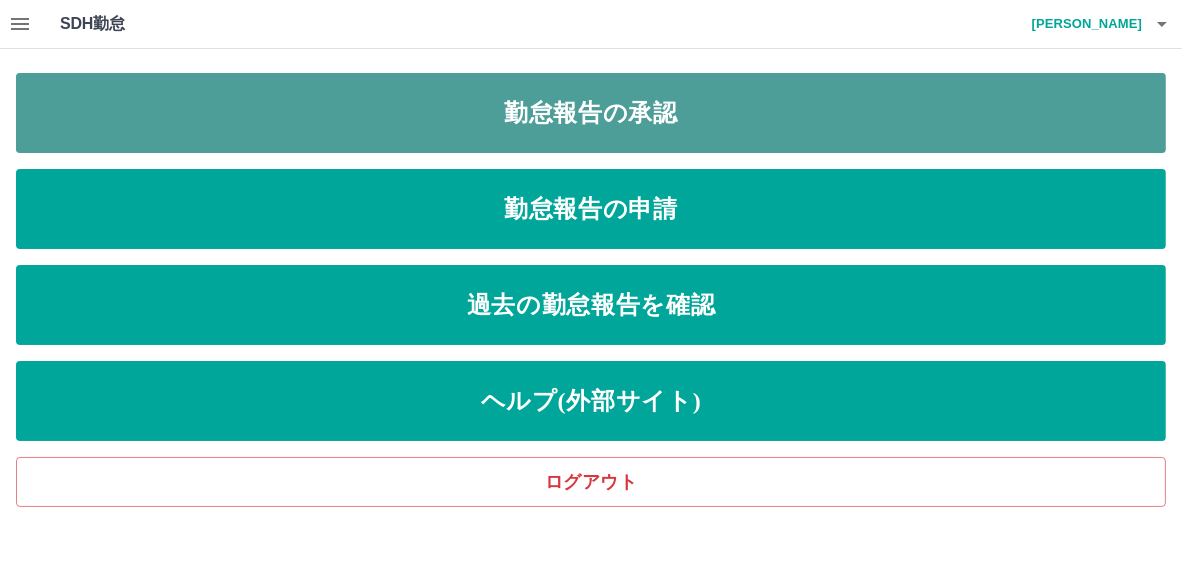 click on "勤怠報告の承認" at bounding box center (591, 113) 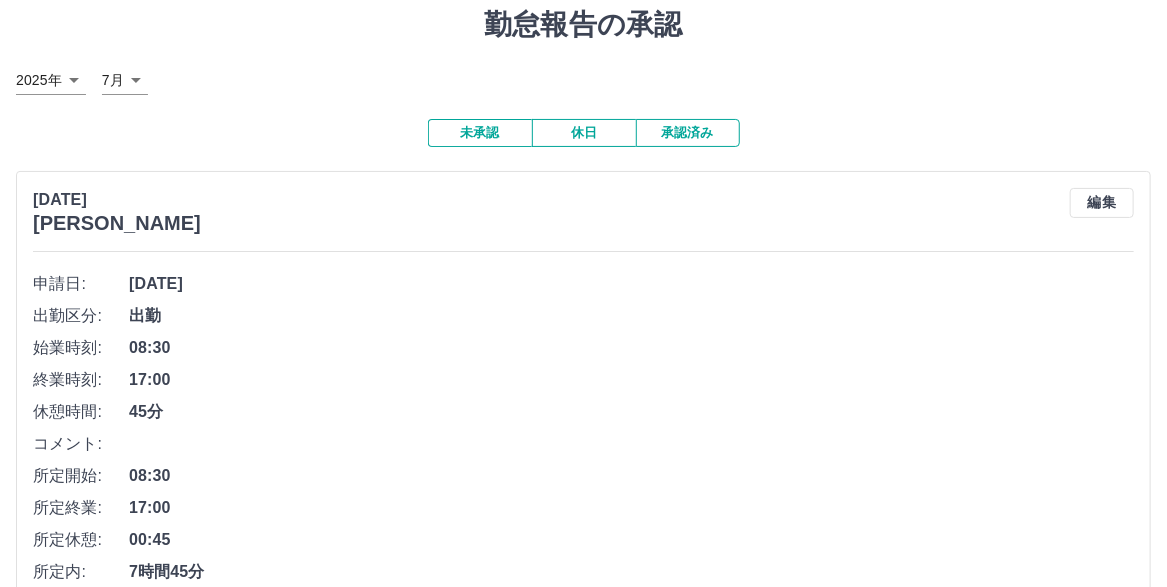 scroll, scrollTop: 0, scrollLeft: 0, axis: both 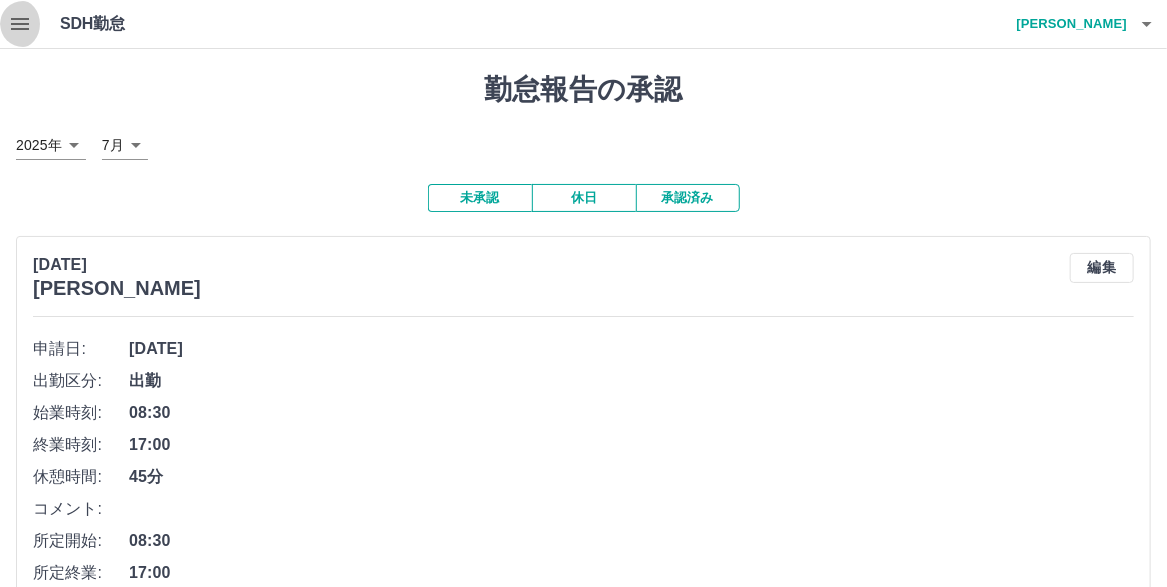 click 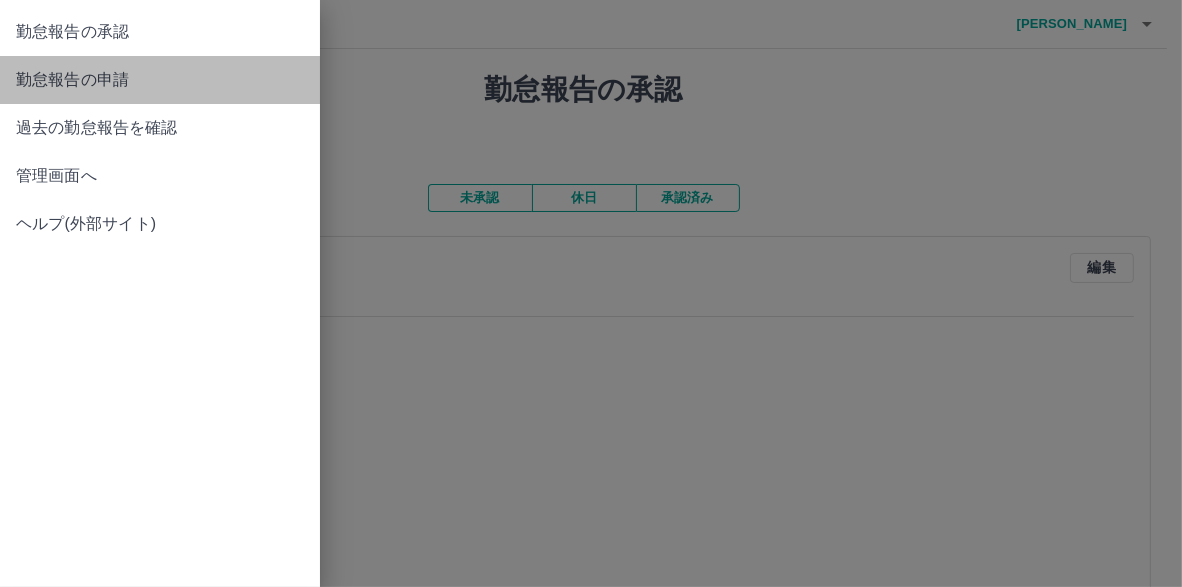 click on "勤怠報告の申請" at bounding box center [160, 80] 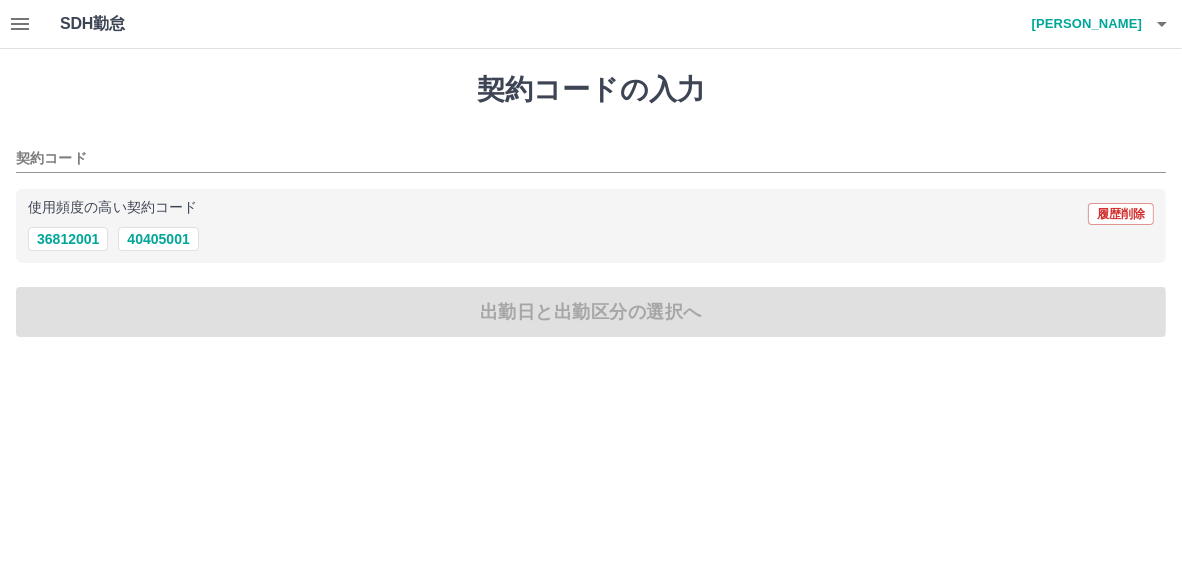 click 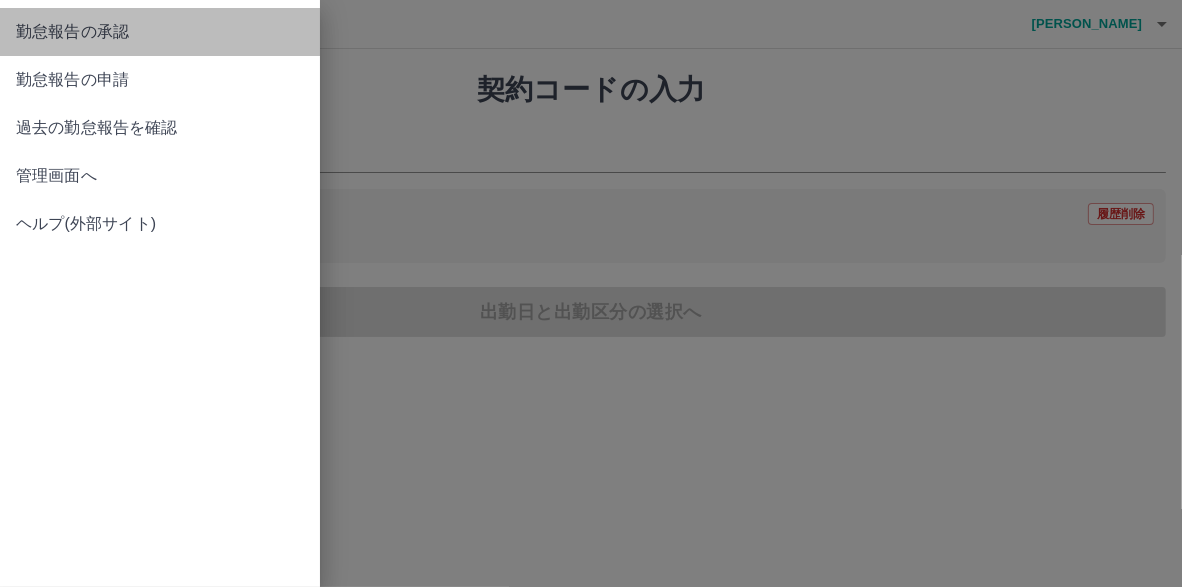 click on "勤怠報告の承認" at bounding box center (160, 32) 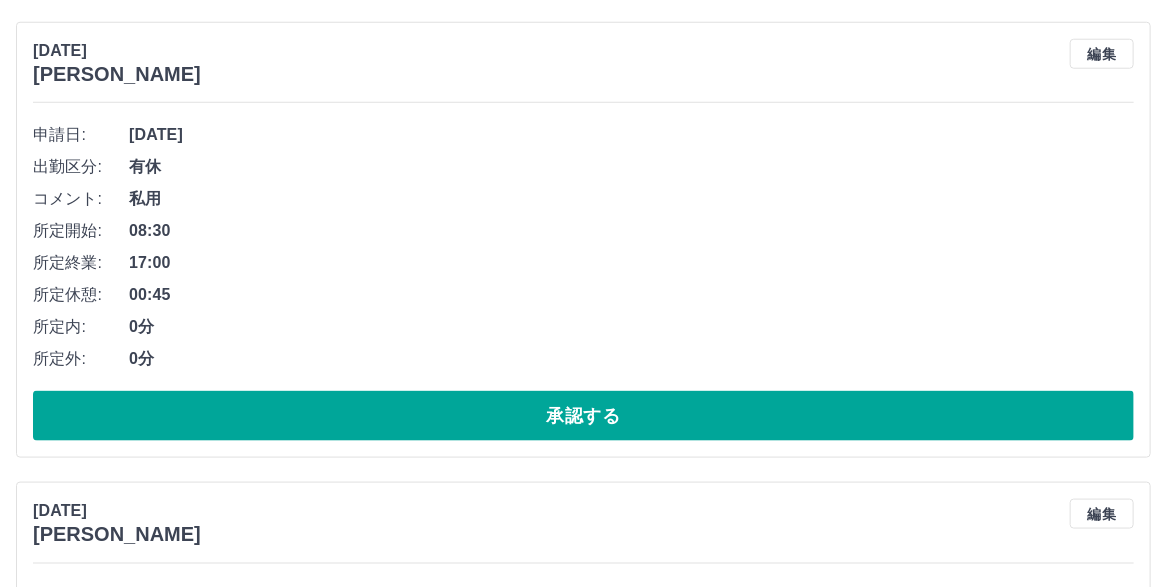 scroll, scrollTop: 800, scrollLeft: 0, axis: vertical 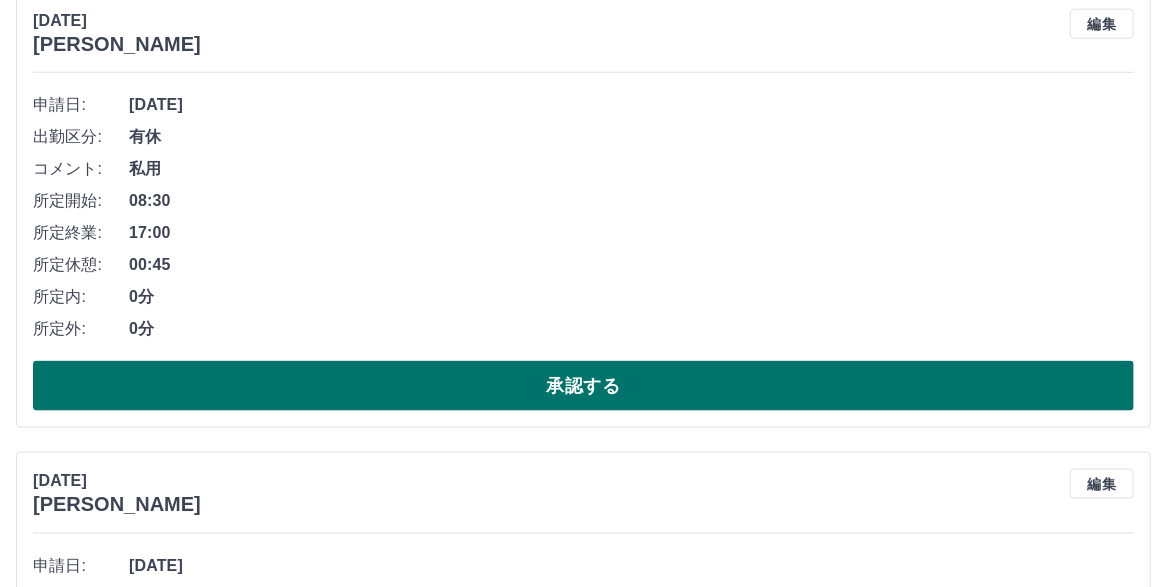 click on "承認する" at bounding box center [583, 386] 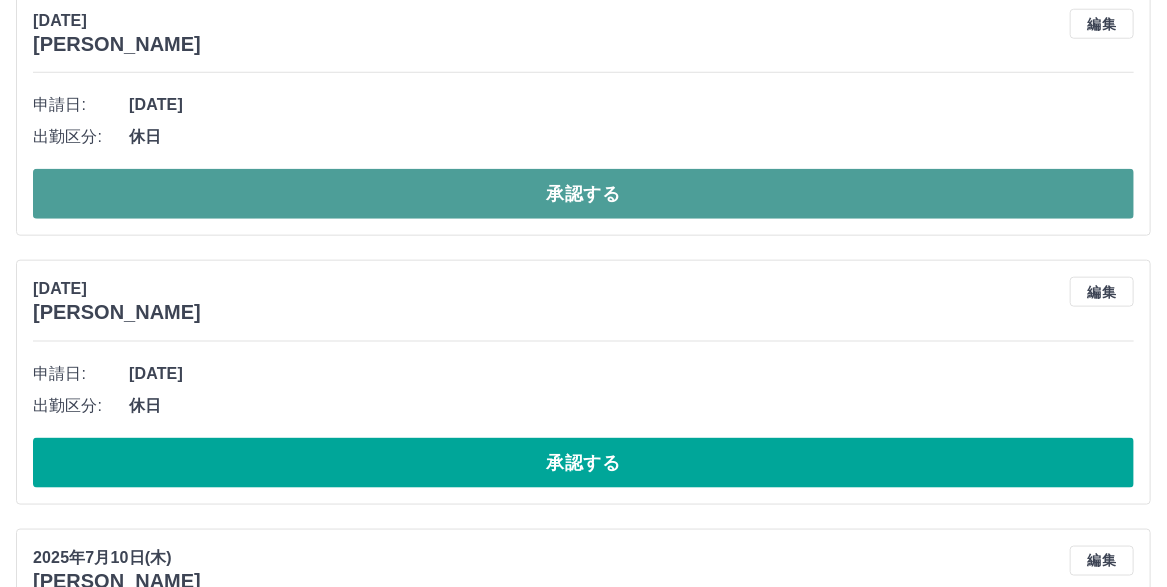 click on "承認する" at bounding box center [583, 194] 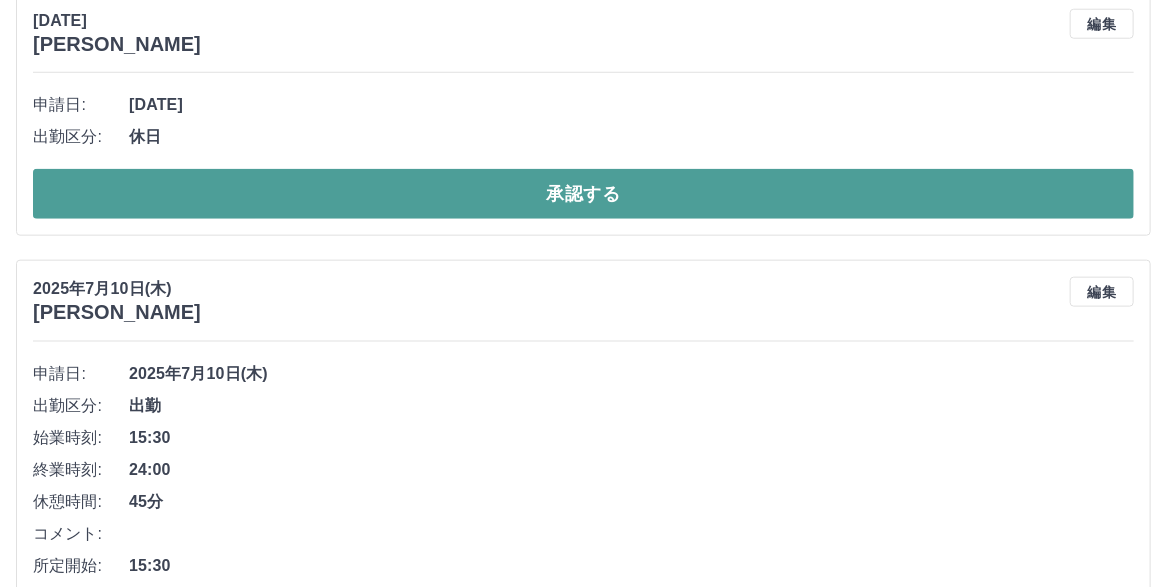click on "承認する" at bounding box center [583, 194] 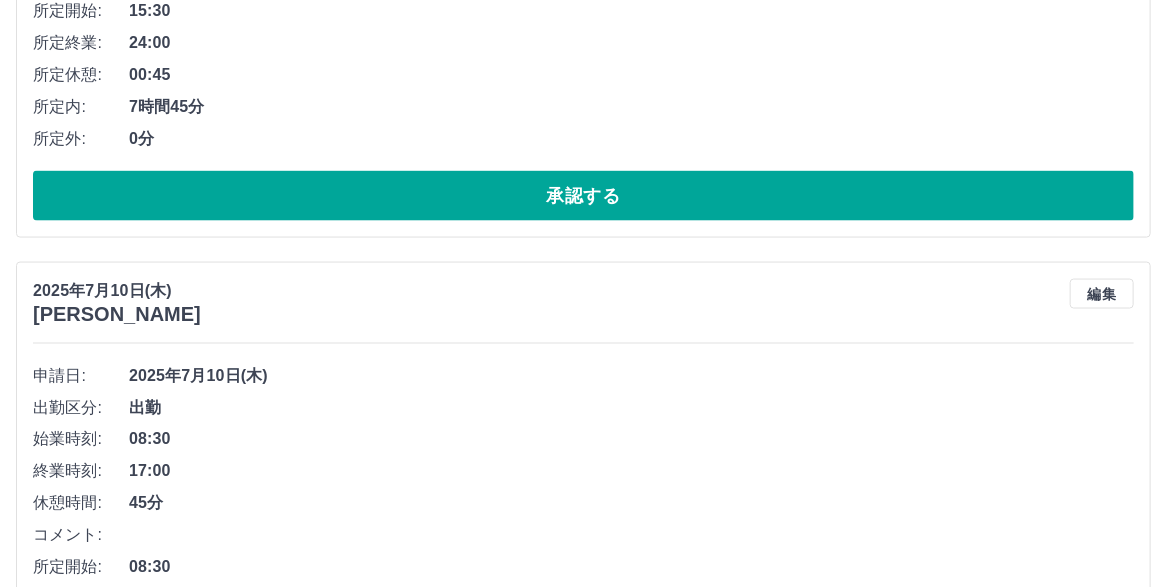 scroll, scrollTop: 1100, scrollLeft: 0, axis: vertical 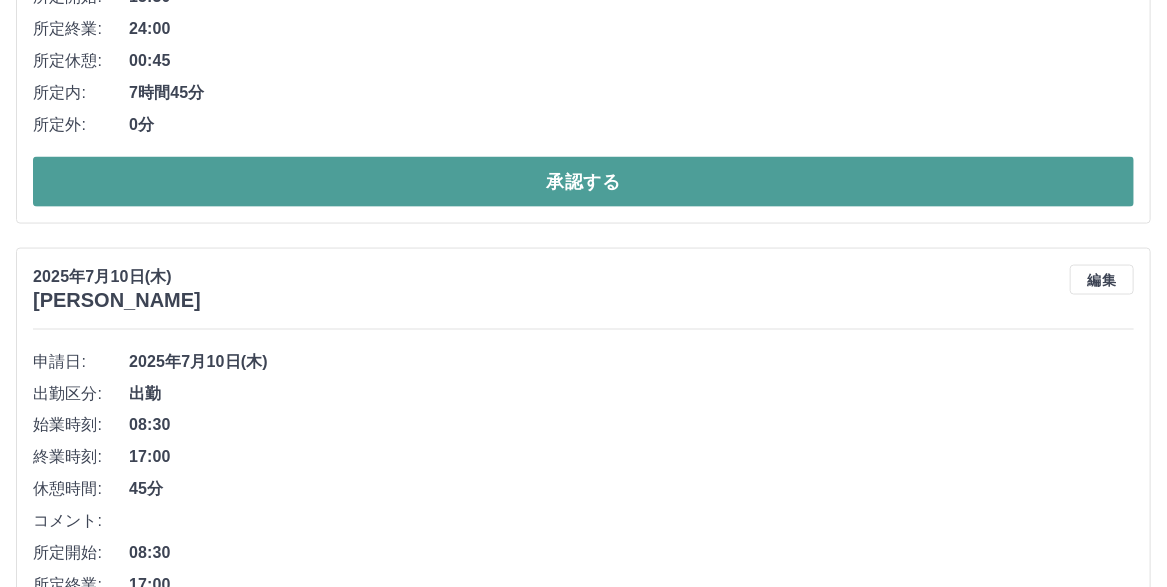 click on "承認する" at bounding box center [583, 182] 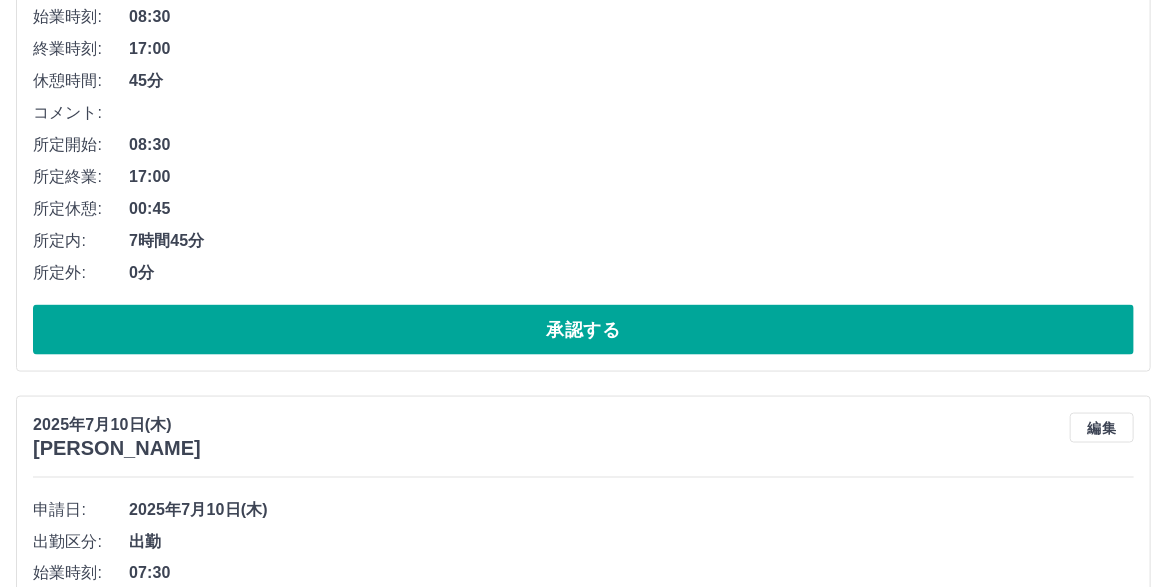 scroll, scrollTop: 1172, scrollLeft: 0, axis: vertical 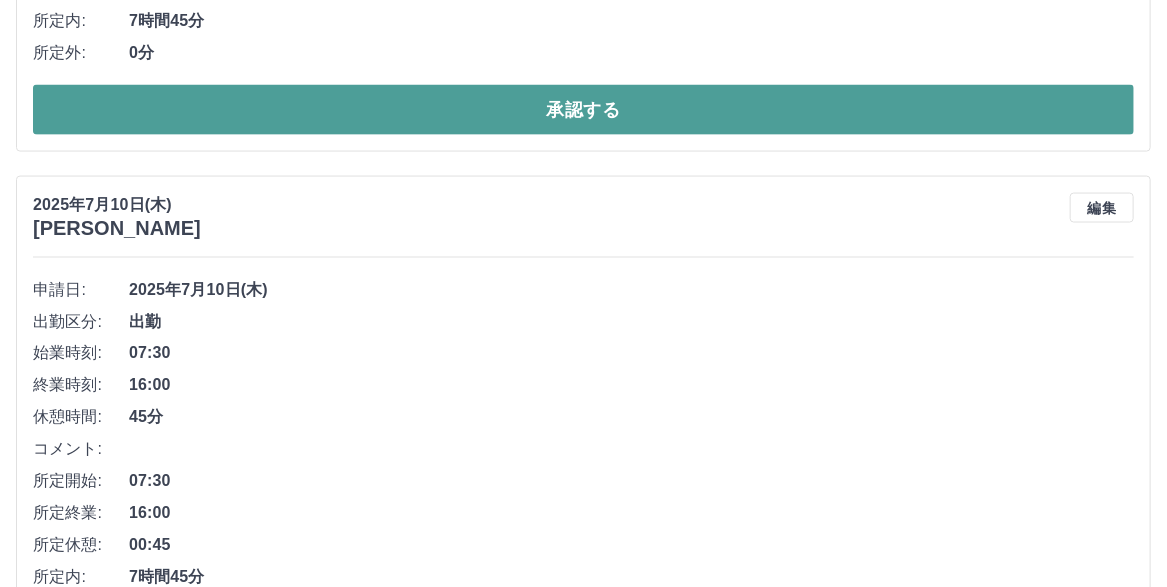 click on "承認する" at bounding box center [583, 110] 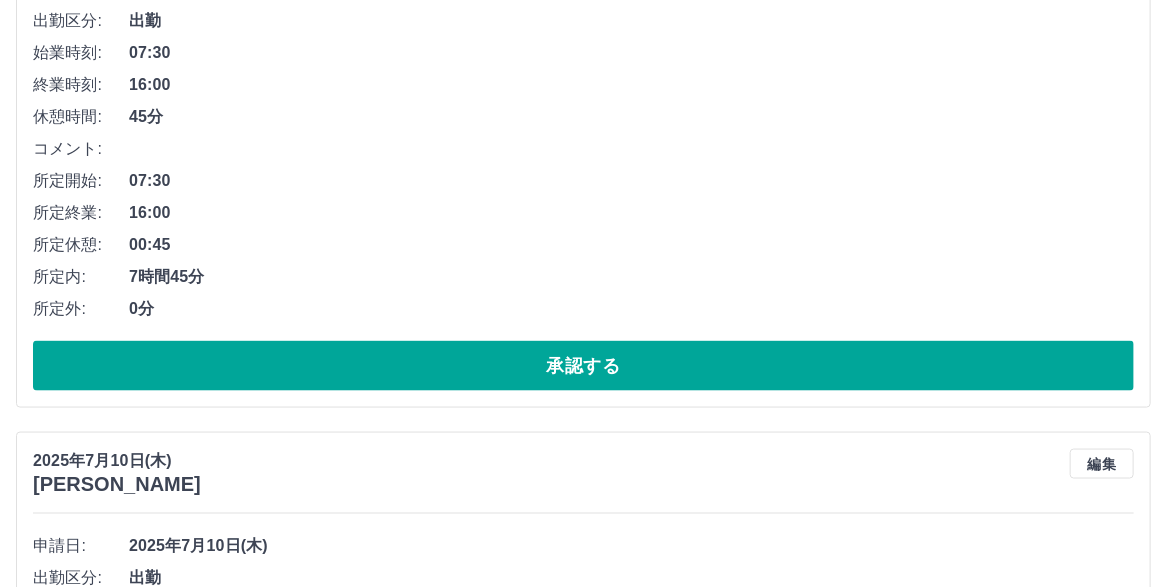 scroll, scrollTop: 945, scrollLeft: 0, axis: vertical 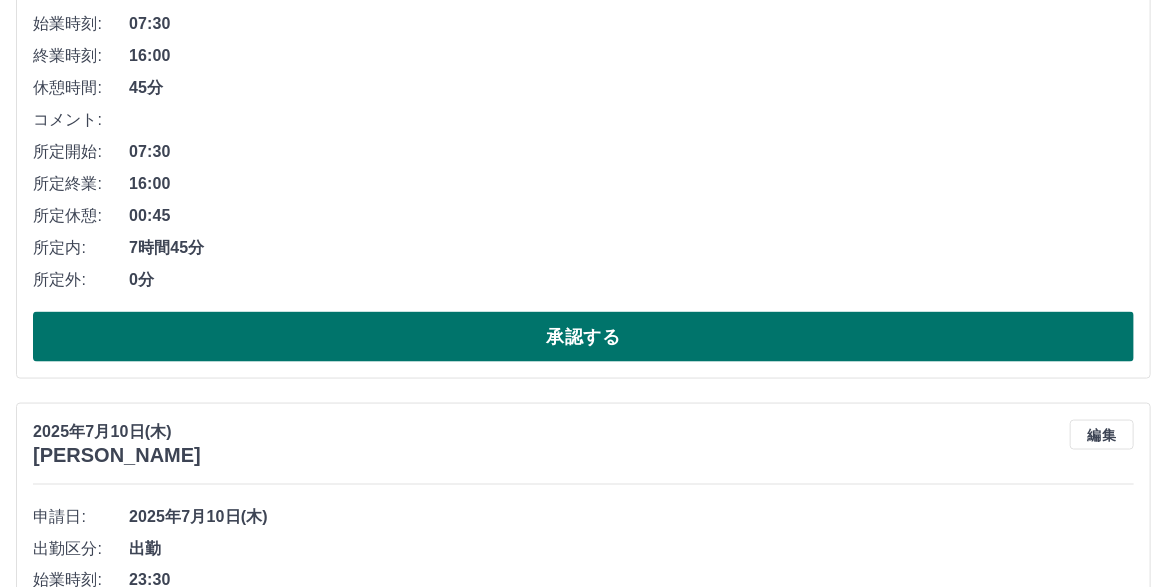 click on "承認する" at bounding box center [583, 337] 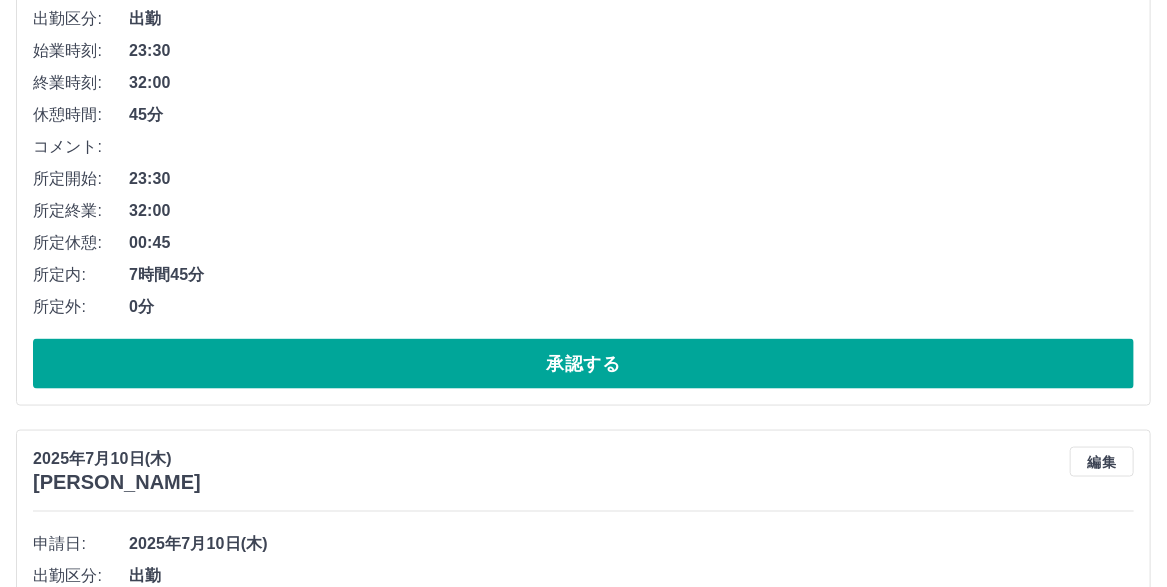 scroll, scrollTop: 1019, scrollLeft: 0, axis: vertical 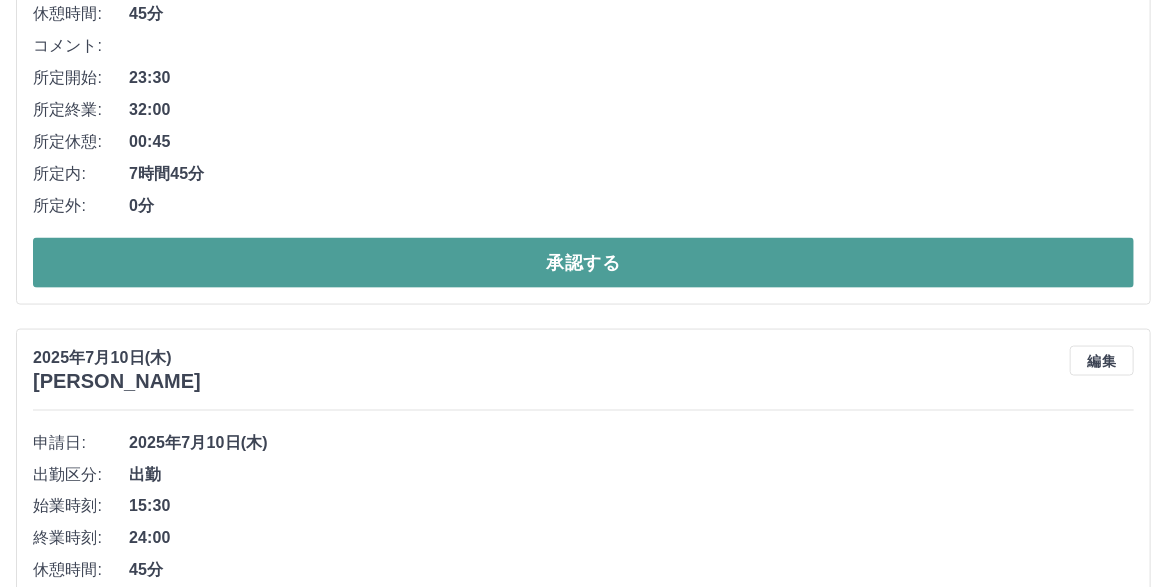 click on "承認する" at bounding box center [583, 263] 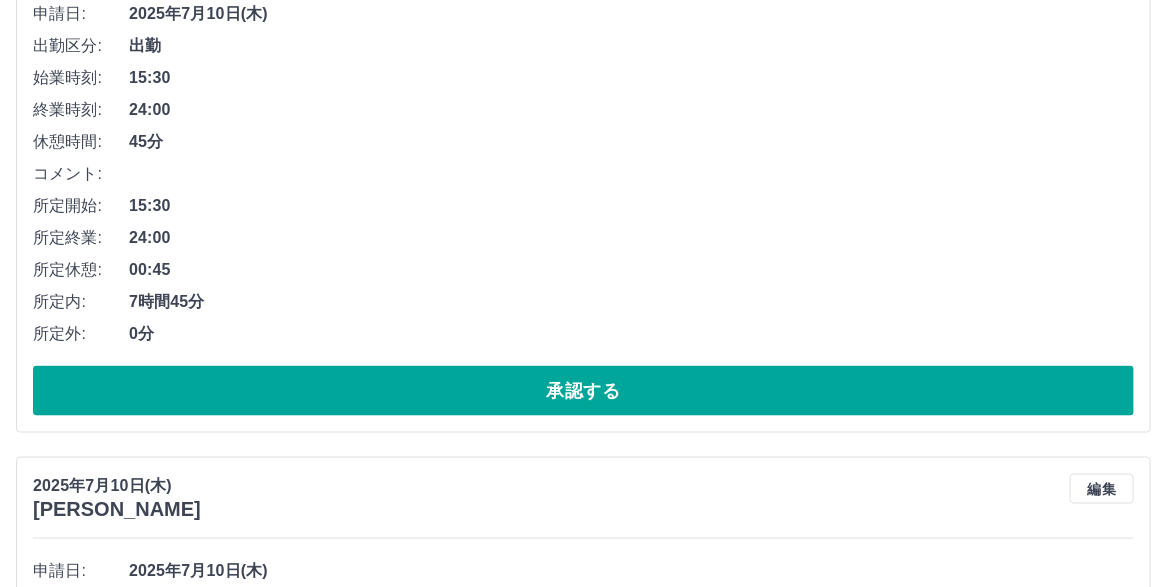 scroll, scrollTop: 992, scrollLeft: 0, axis: vertical 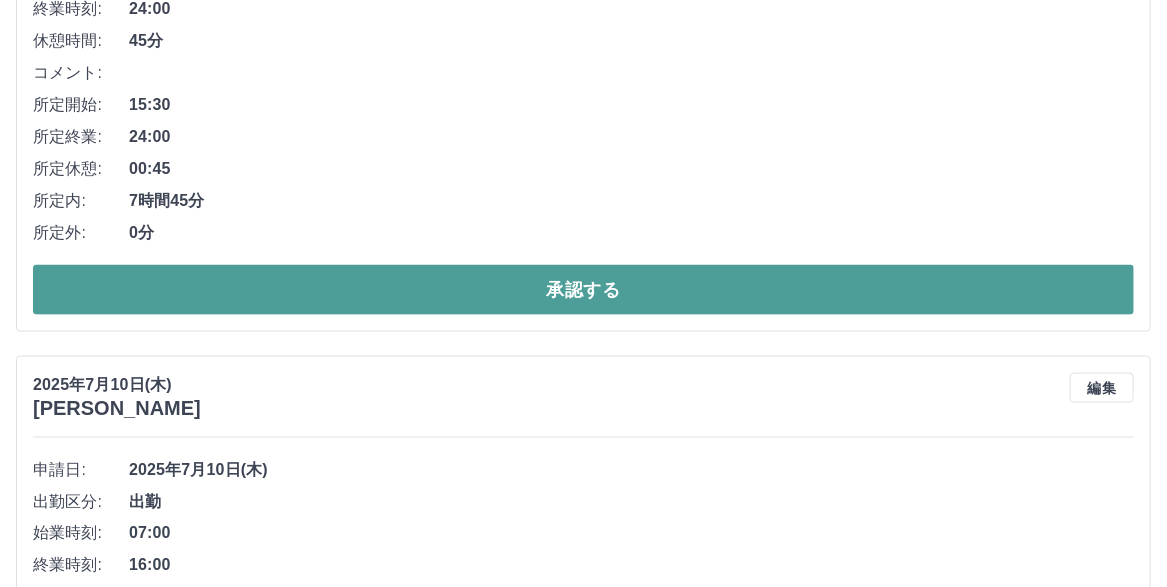 click on "承認する" at bounding box center [583, 290] 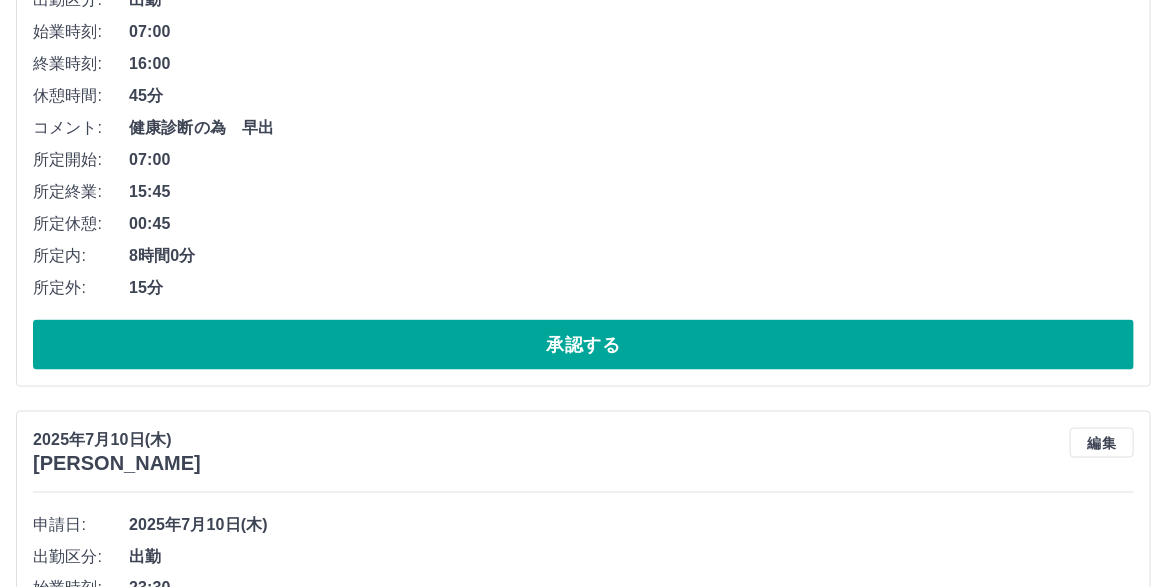 scroll, scrollTop: 964, scrollLeft: 0, axis: vertical 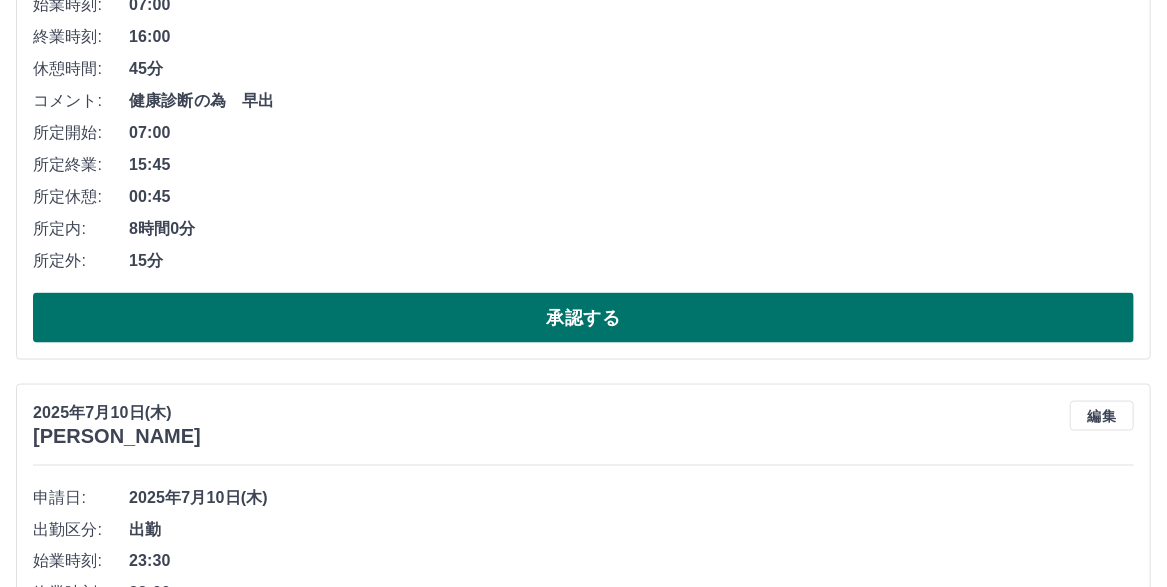 click on "承認する" at bounding box center [583, 318] 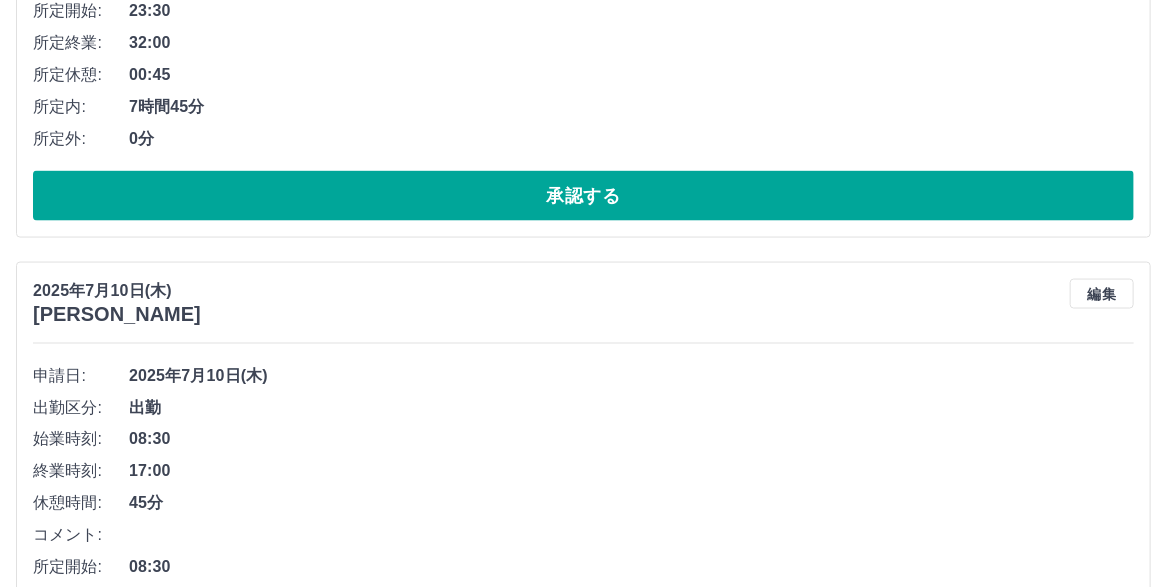 scroll, scrollTop: 1137, scrollLeft: 0, axis: vertical 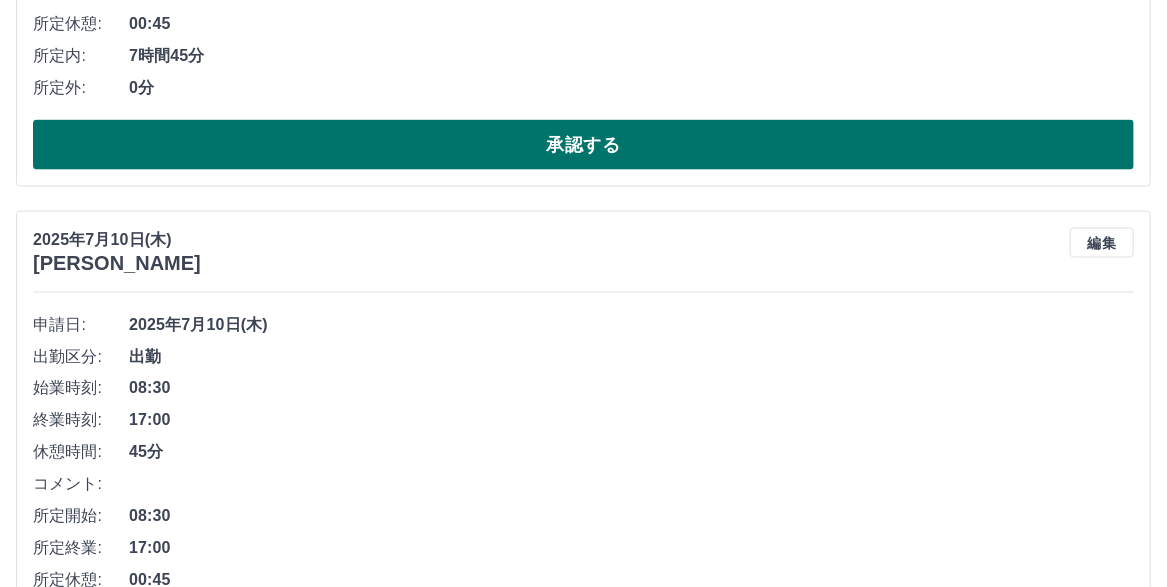 click on "承認する" at bounding box center [583, 145] 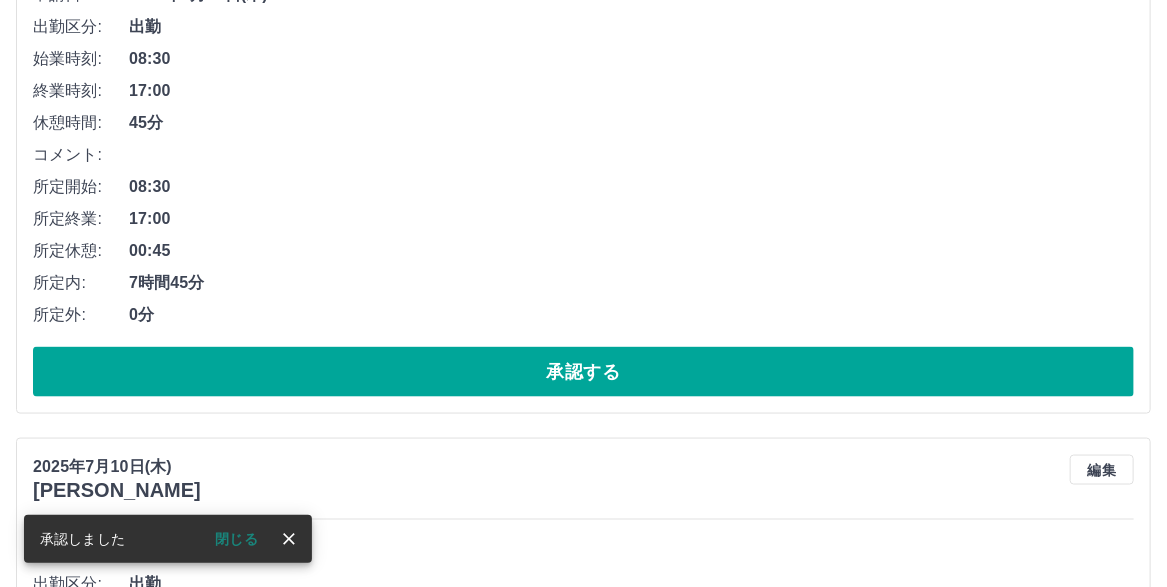 scroll, scrollTop: 910, scrollLeft: 0, axis: vertical 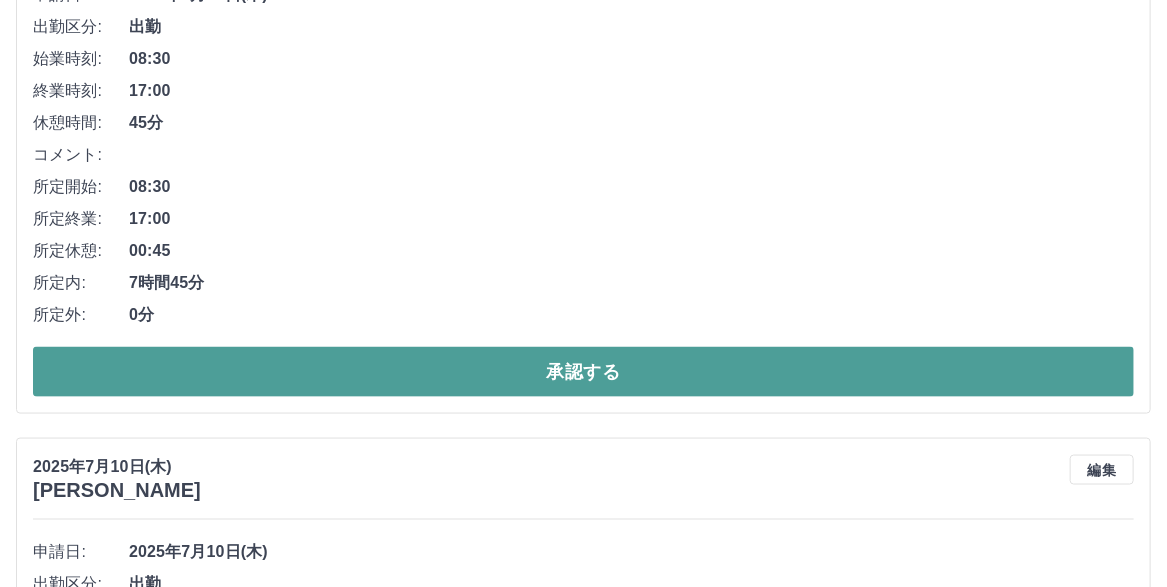 click on "承認する" at bounding box center [583, 372] 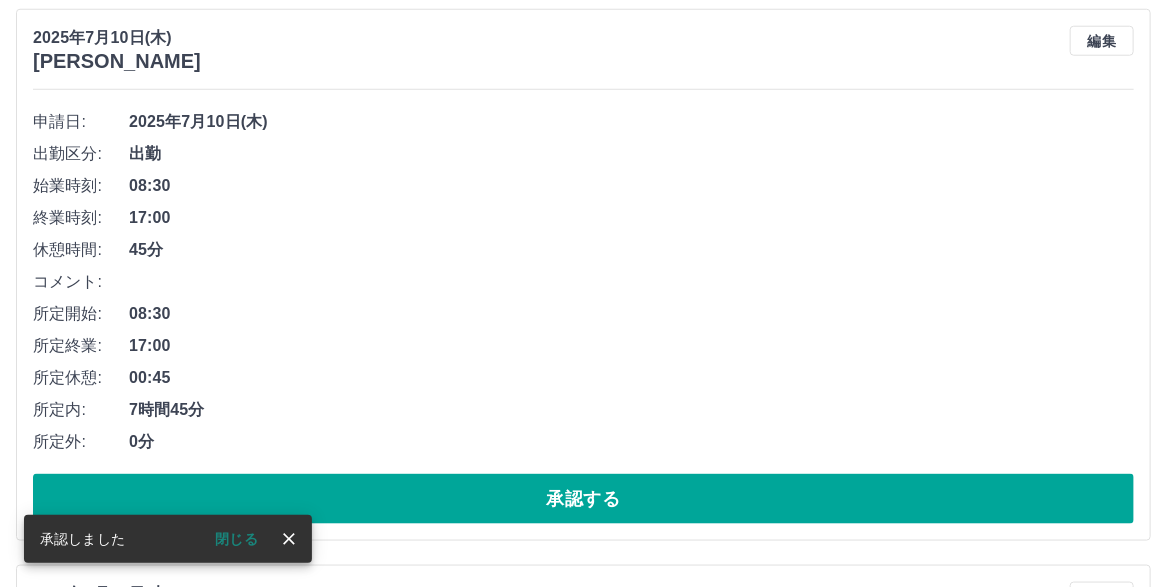 scroll, scrollTop: 883, scrollLeft: 0, axis: vertical 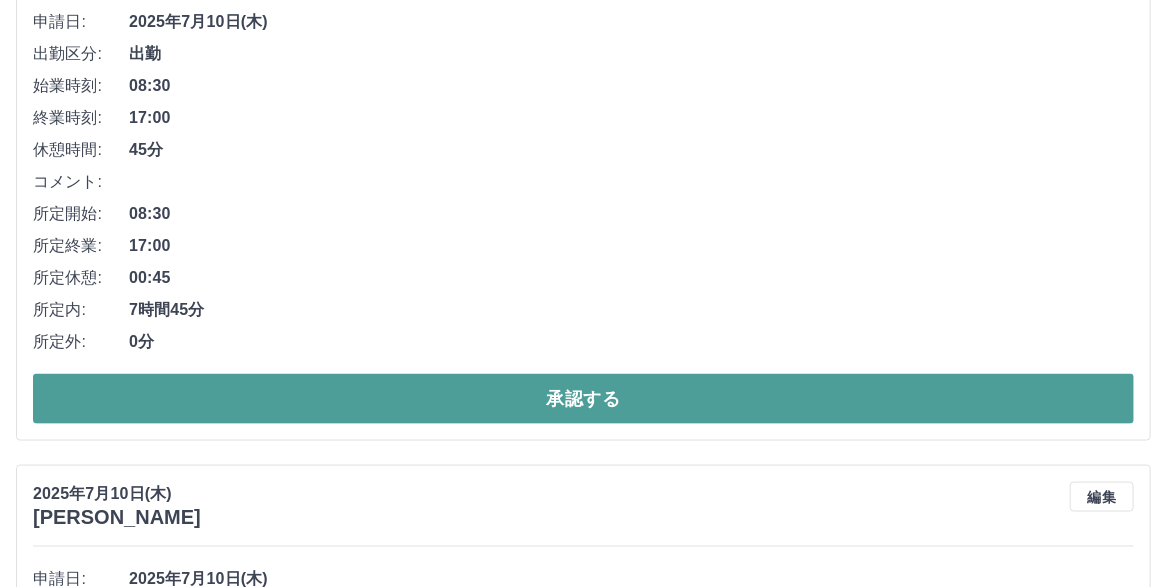 click on "承認する" at bounding box center [583, 399] 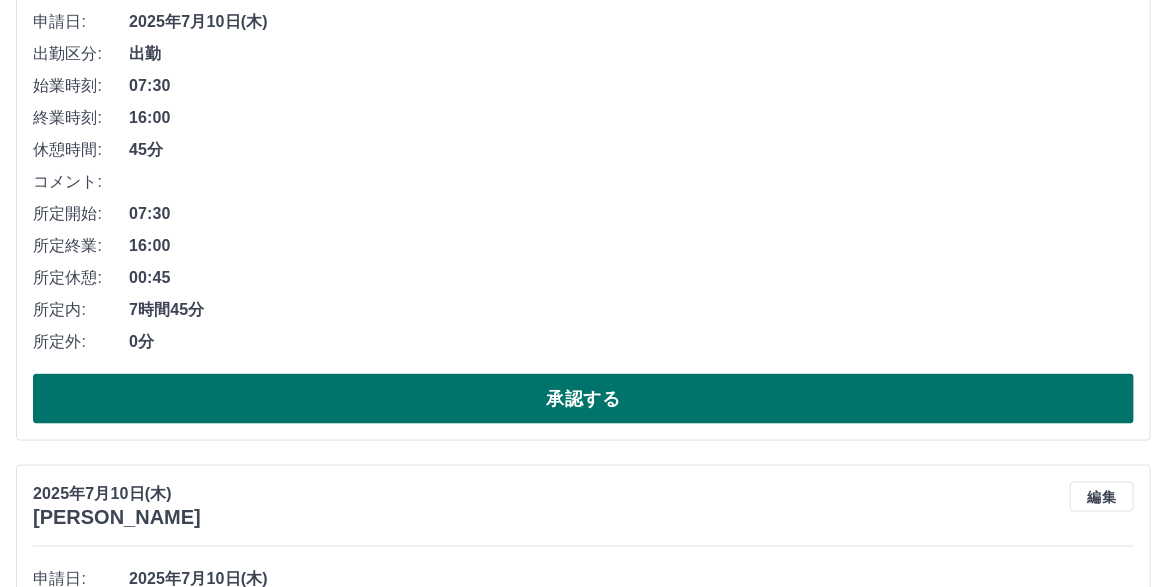 click on "承認する" at bounding box center (583, 399) 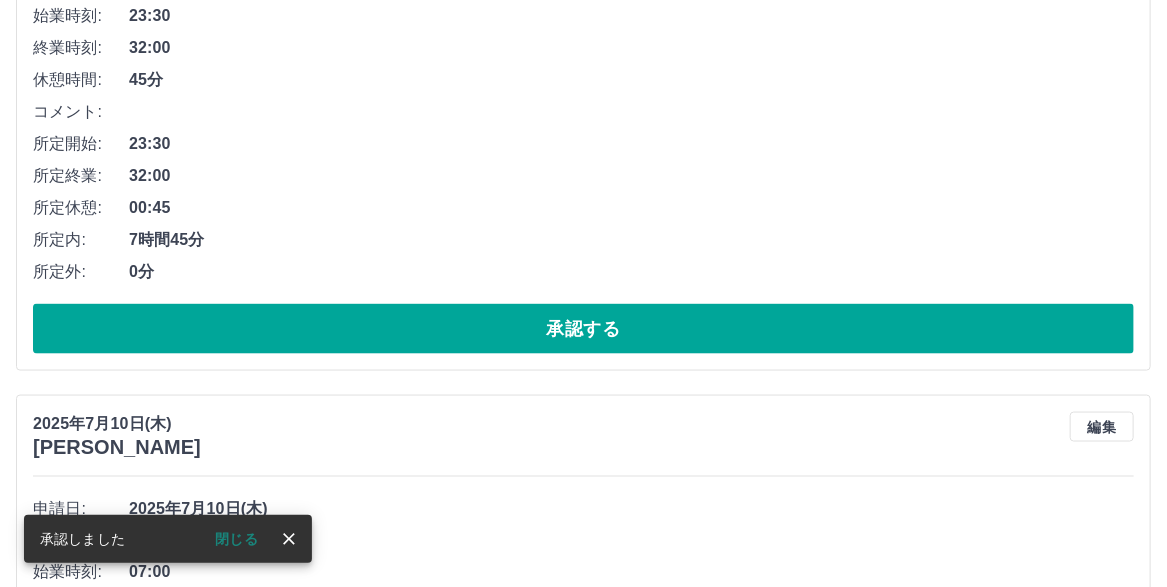 scroll, scrollTop: 983, scrollLeft: 0, axis: vertical 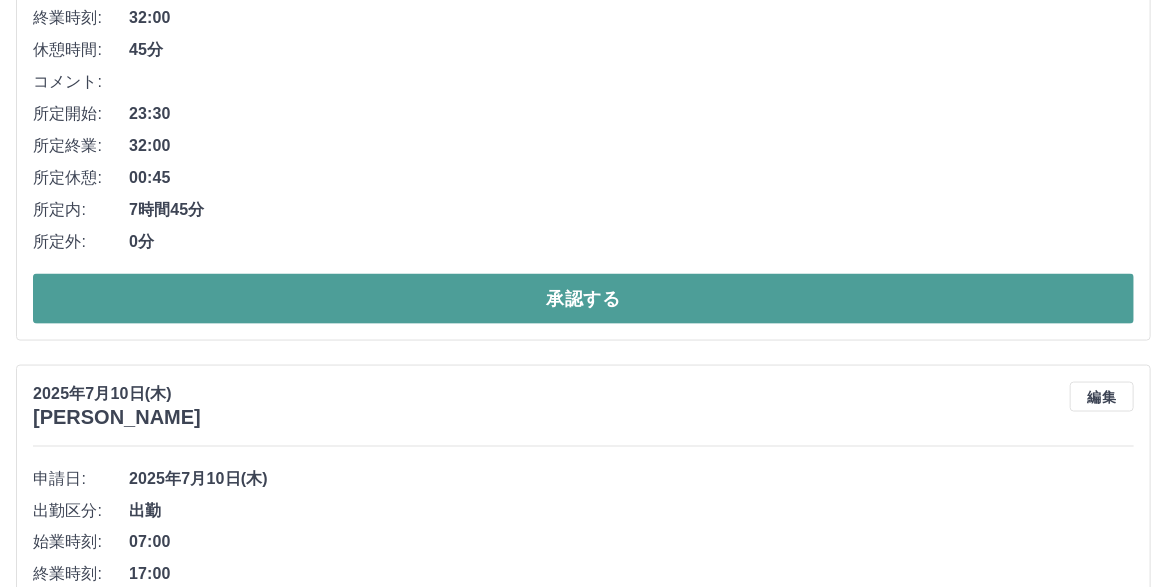 click on "承認する" at bounding box center (583, 299) 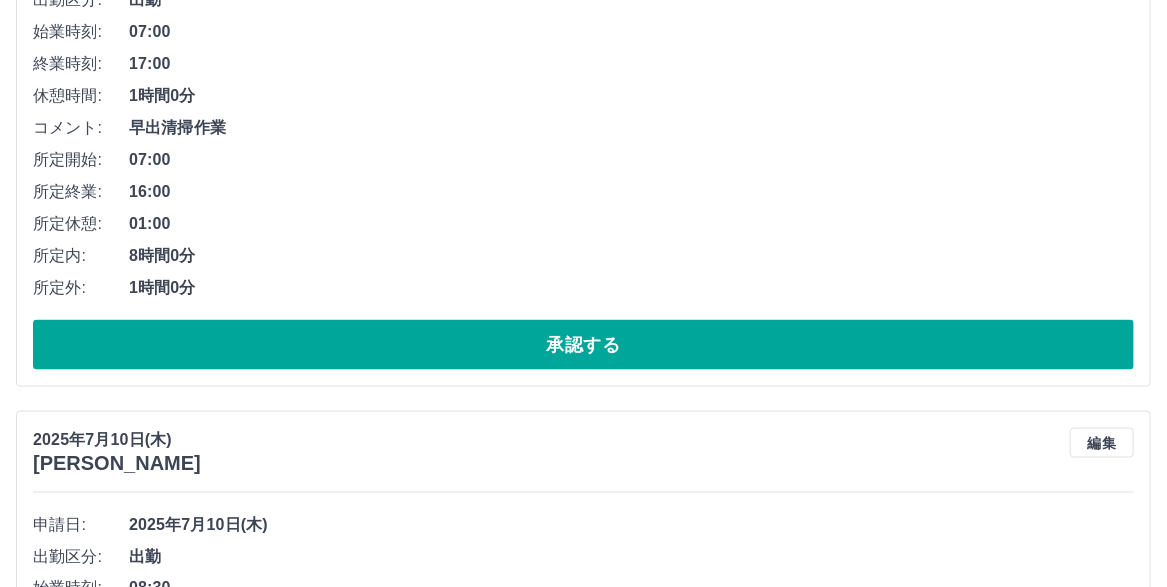 scroll, scrollTop: 956, scrollLeft: 0, axis: vertical 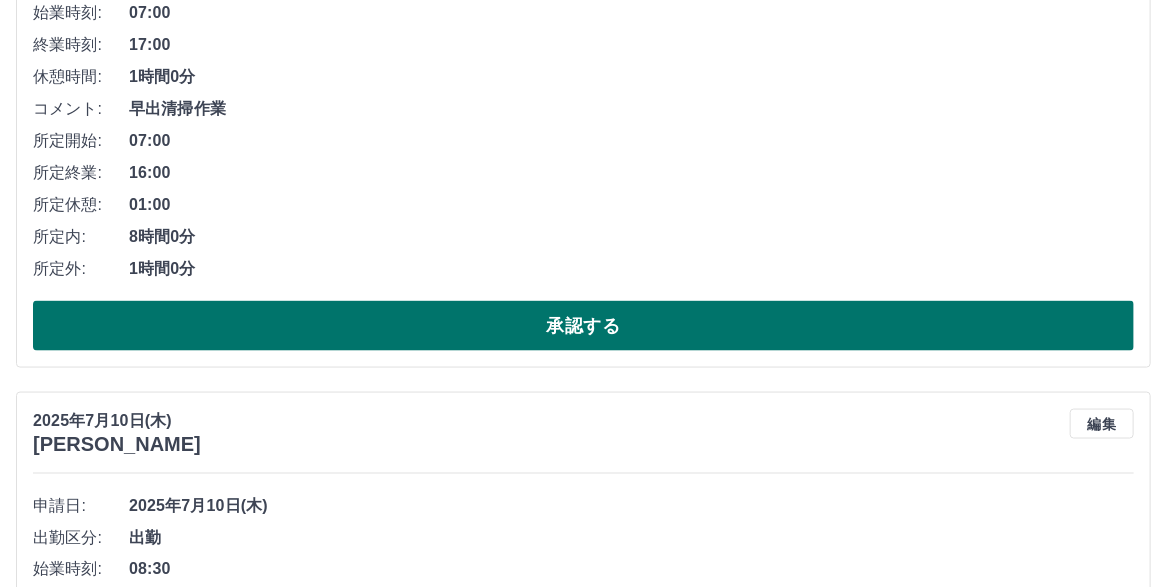 click on "承認する" at bounding box center (583, 326) 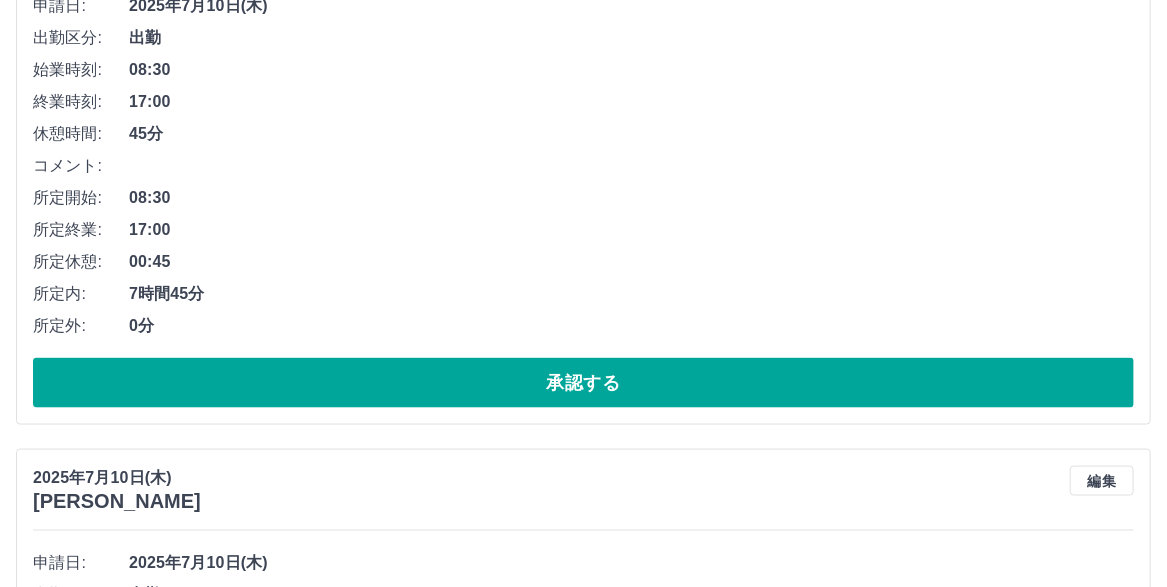 scroll, scrollTop: 929, scrollLeft: 0, axis: vertical 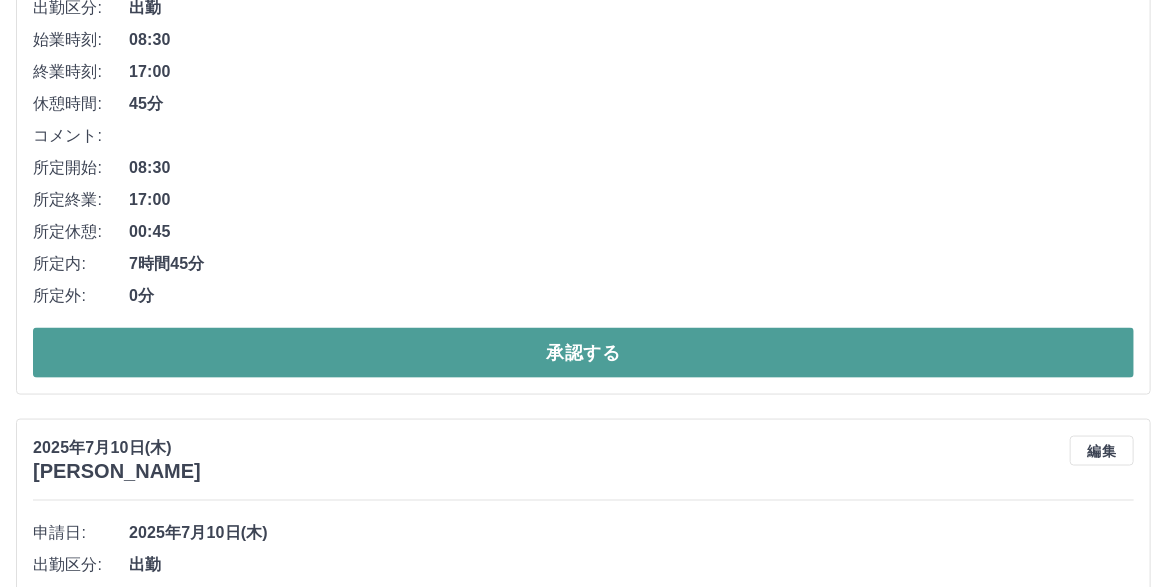 click on "承認する" at bounding box center [583, 353] 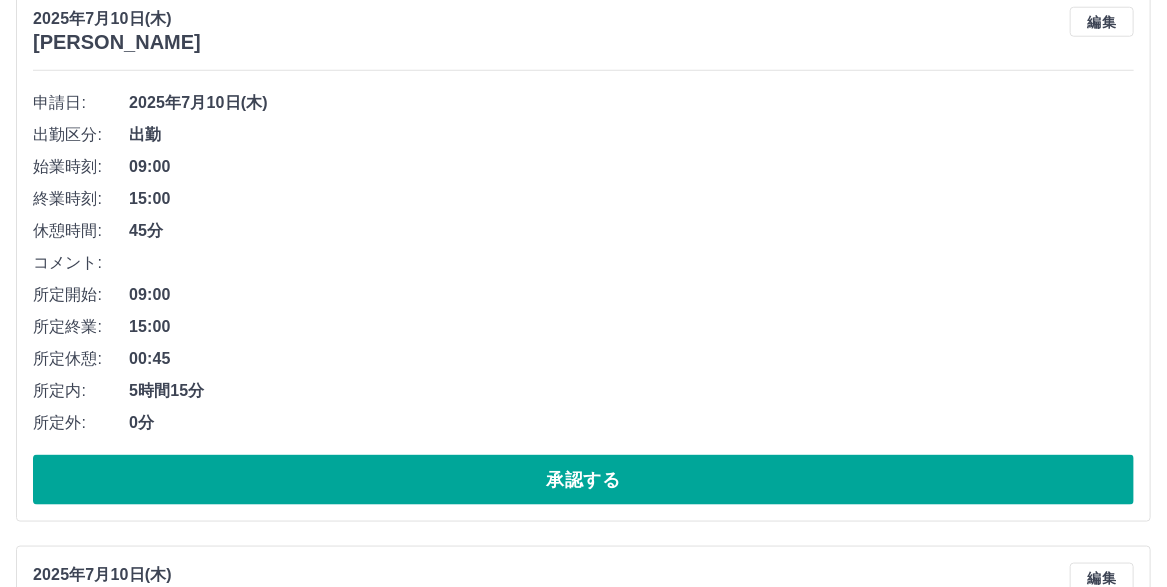 scroll, scrollTop: 902, scrollLeft: 0, axis: vertical 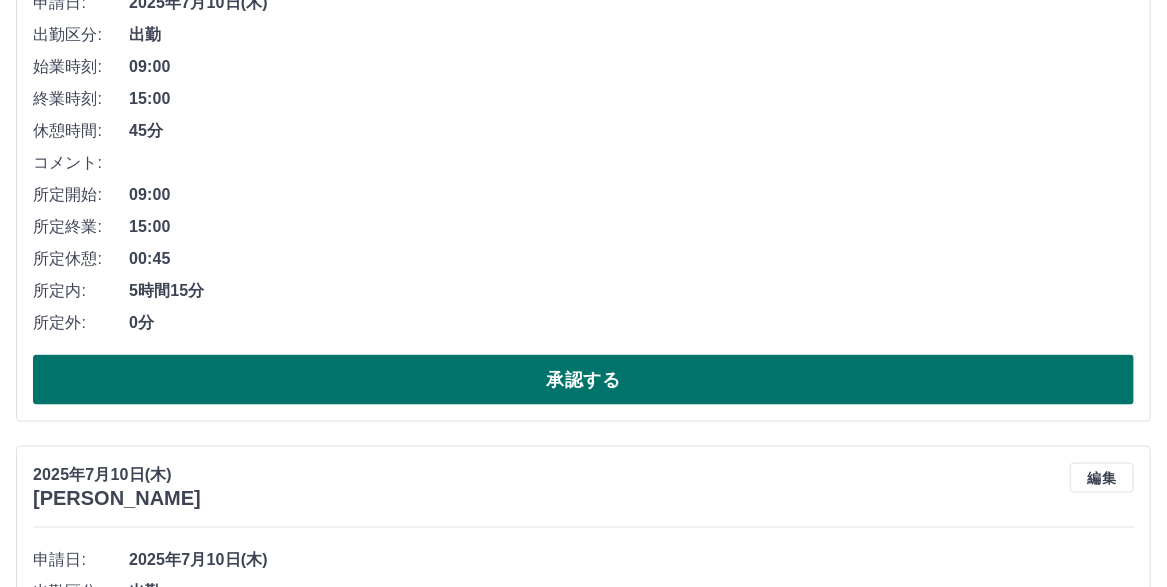 click on "承認する" at bounding box center [583, 380] 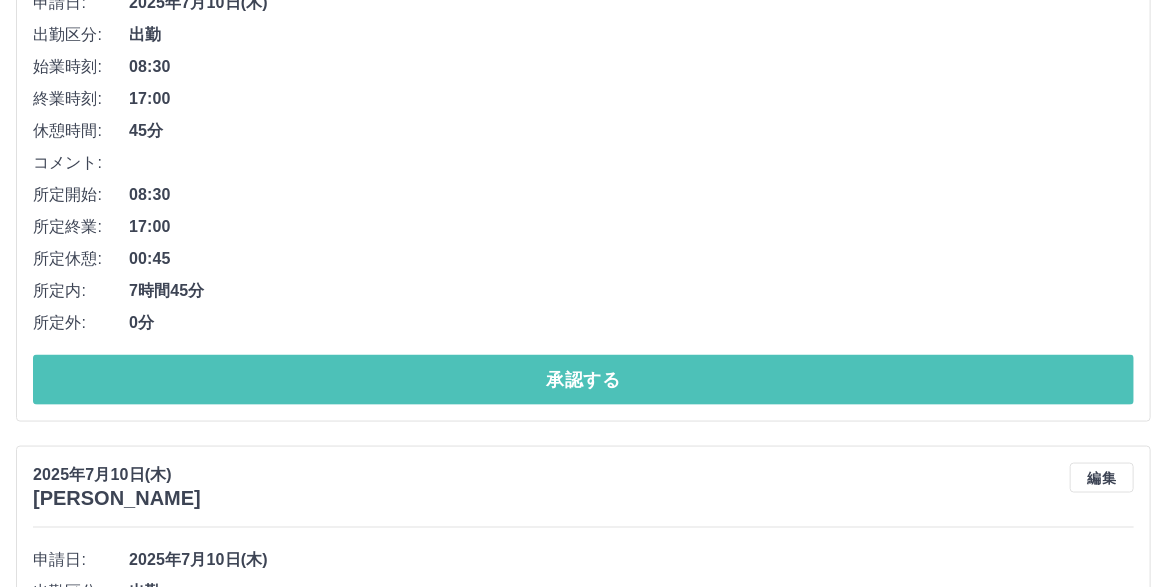 click on "承認する" at bounding box center (583, 380) 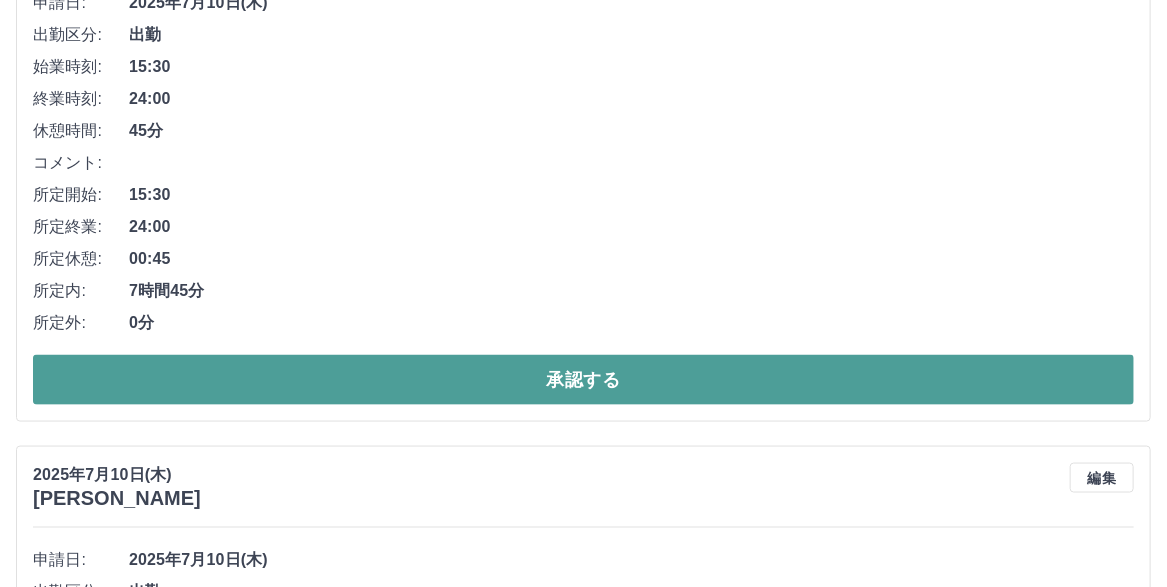 click on "承認する" at bounding box center (583, 380) 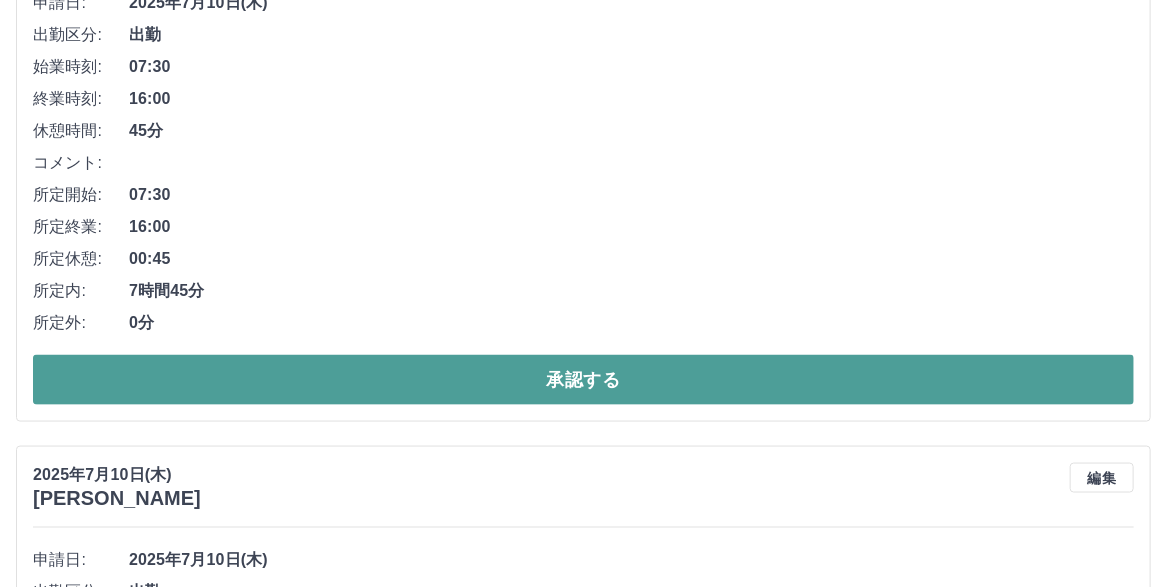 click on "承認する" at bounding box center [583, 380] 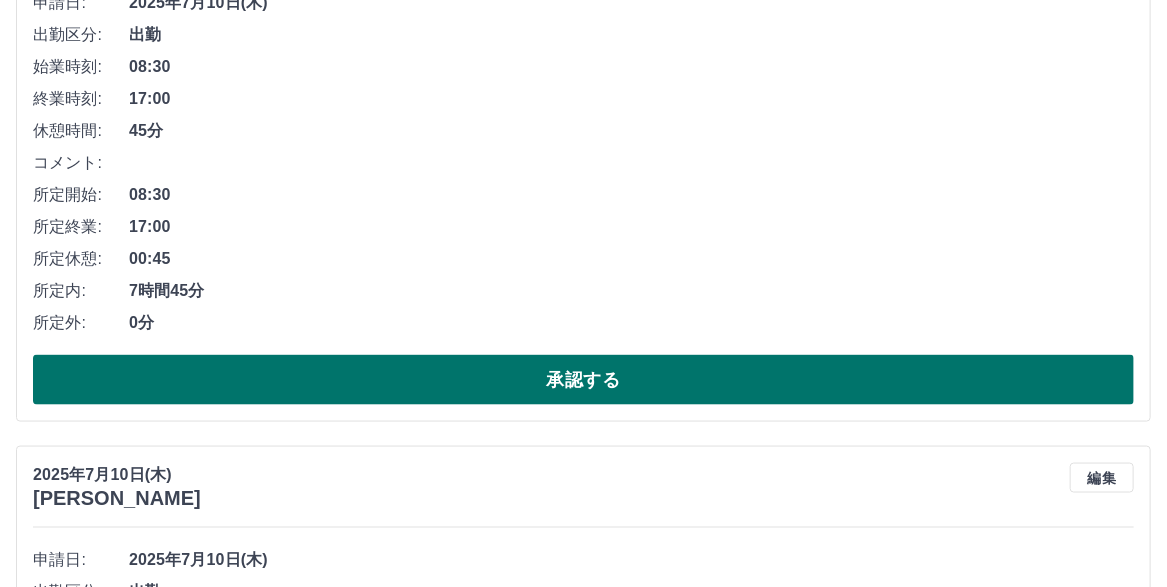 click on "承認する" at bounding box center (583, 380) 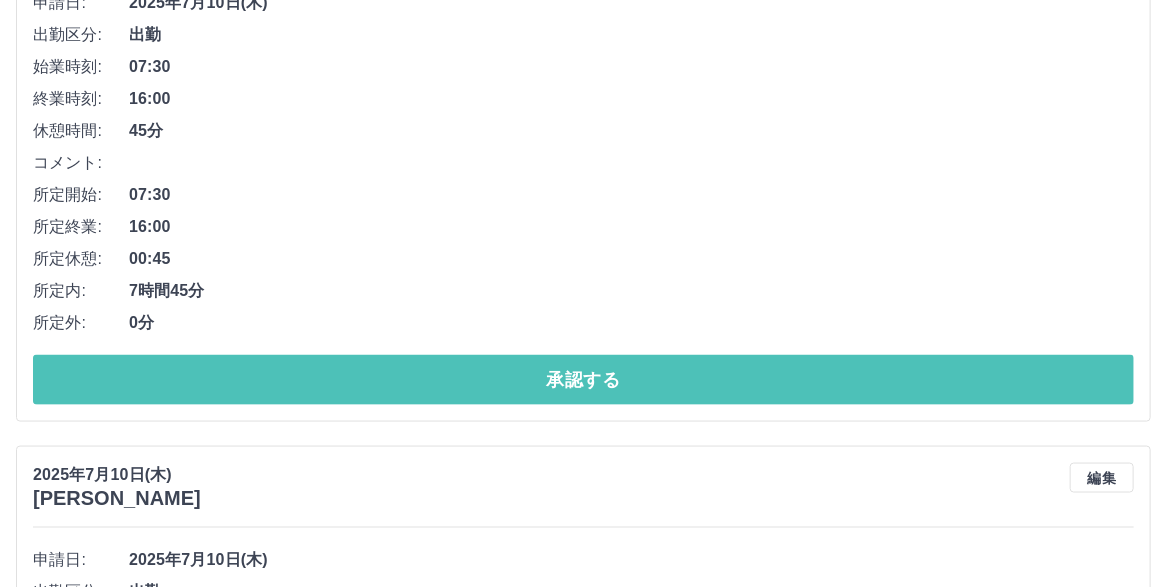 click on "承認する" at bounding box center (583, 380) 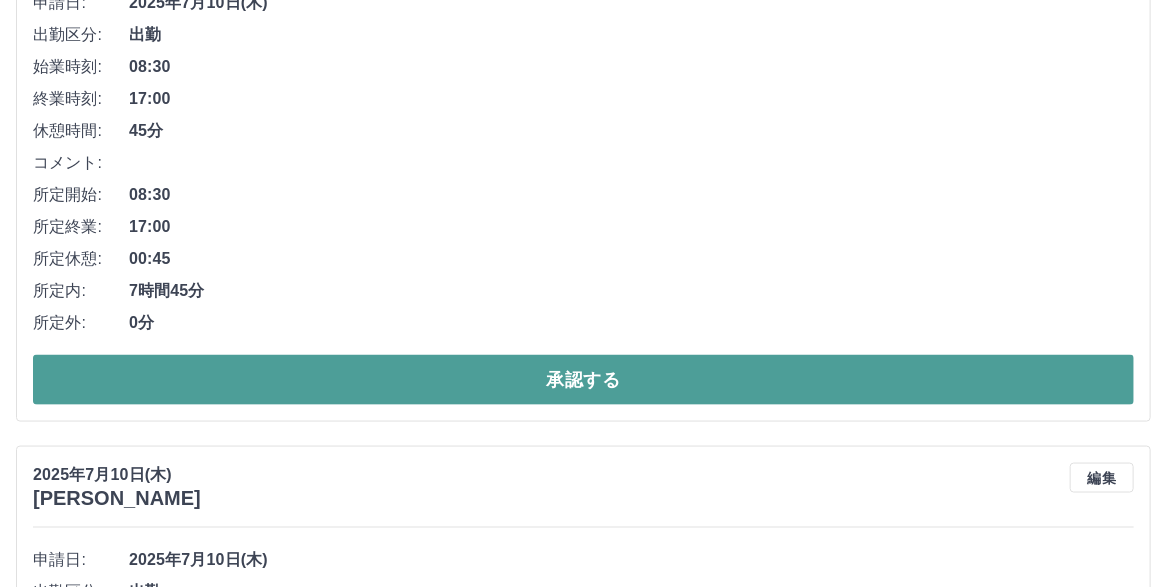 click on "承認する" at bounding box center [583, 380] 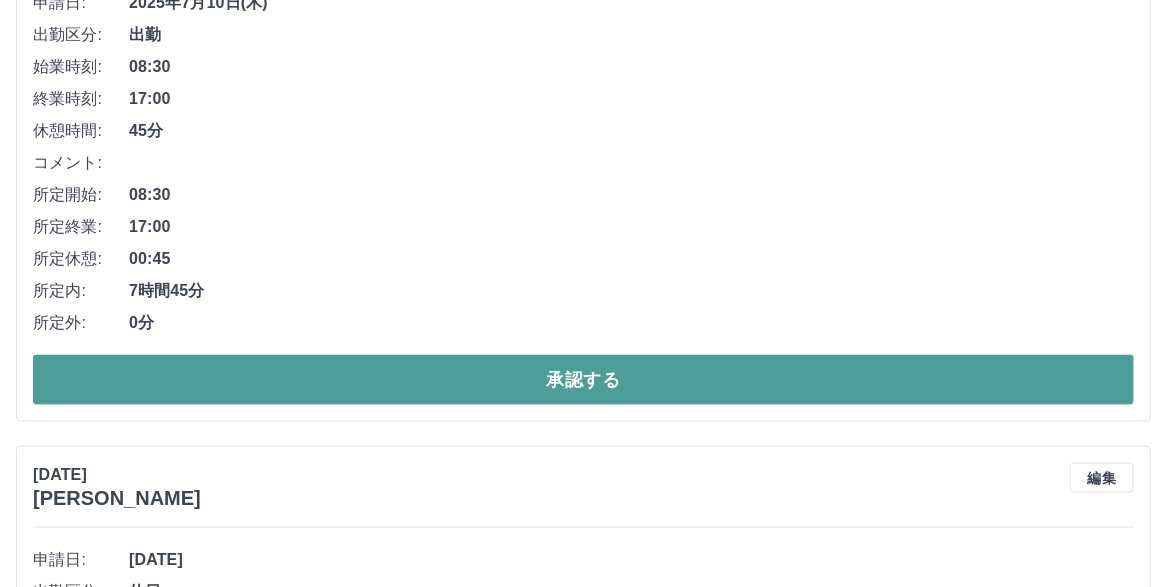 click on "承認する" at bounding box center [583, 380] 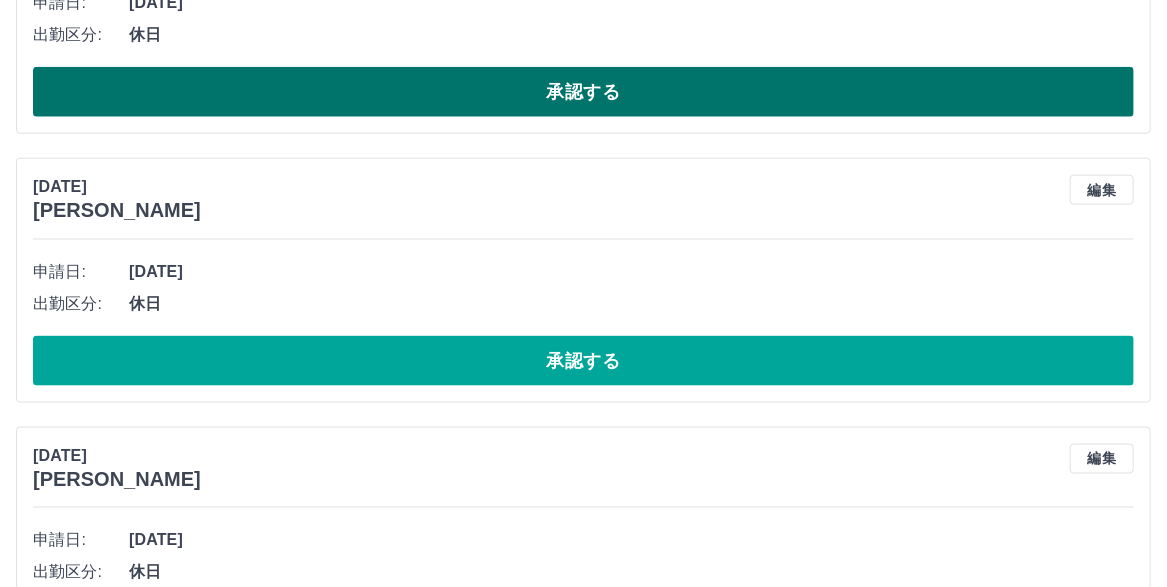 click on "承認する" at bounding box center [583, 92] 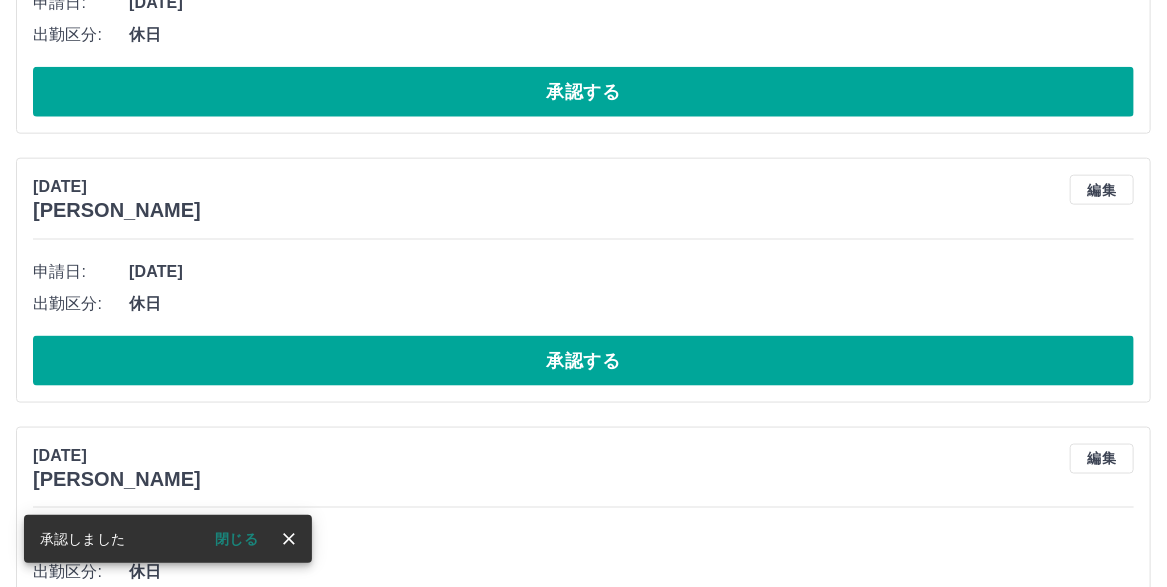scroll, scrollTop: 617, scrollLeft: 0, axis: vertical 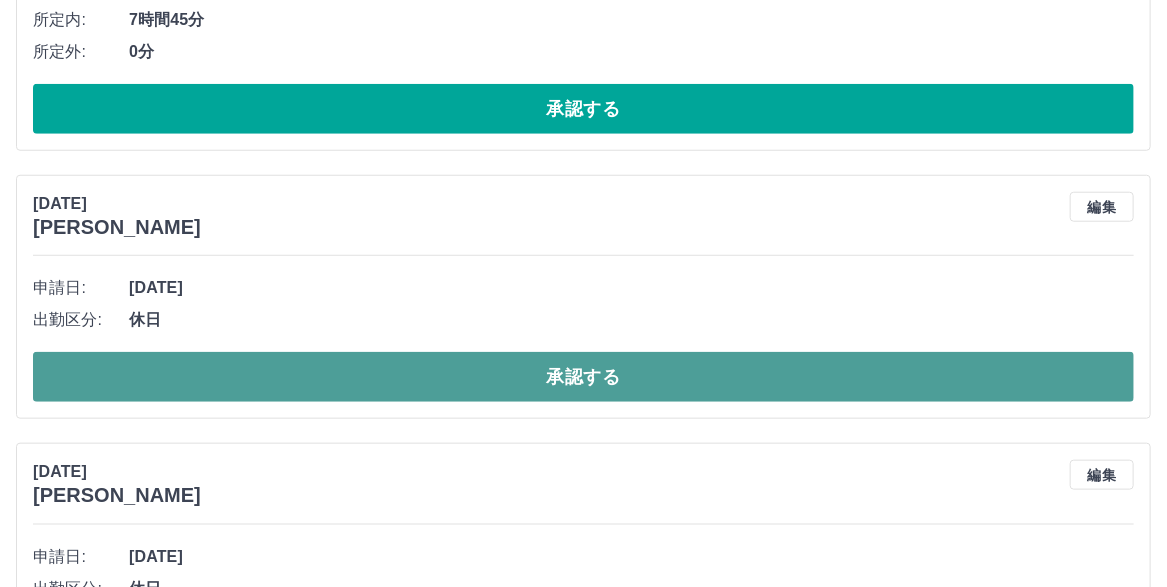 click on "承認する" at bounding box center (583, 377) 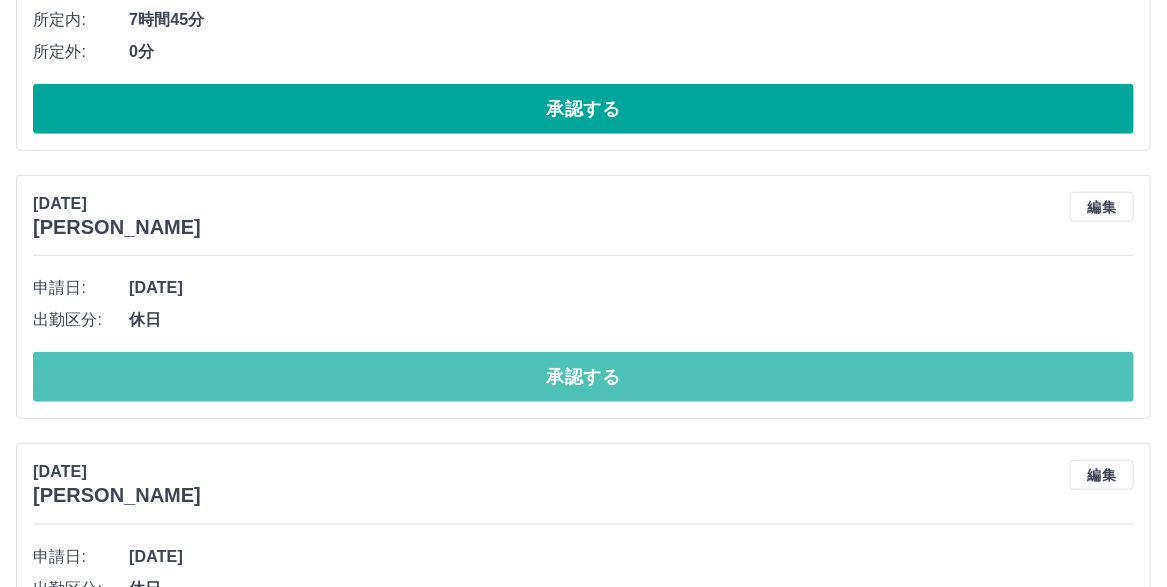 click on "承認する" at bounding box center (583, 377) 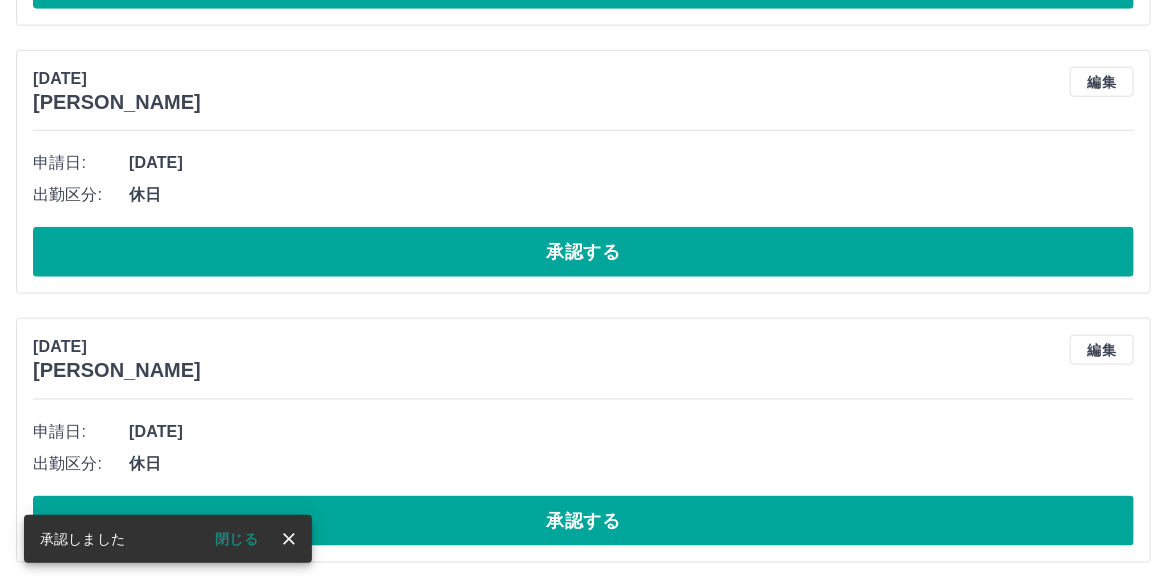 scroll, scrollTop: 853, scrollLeft: 0, axis: vertical 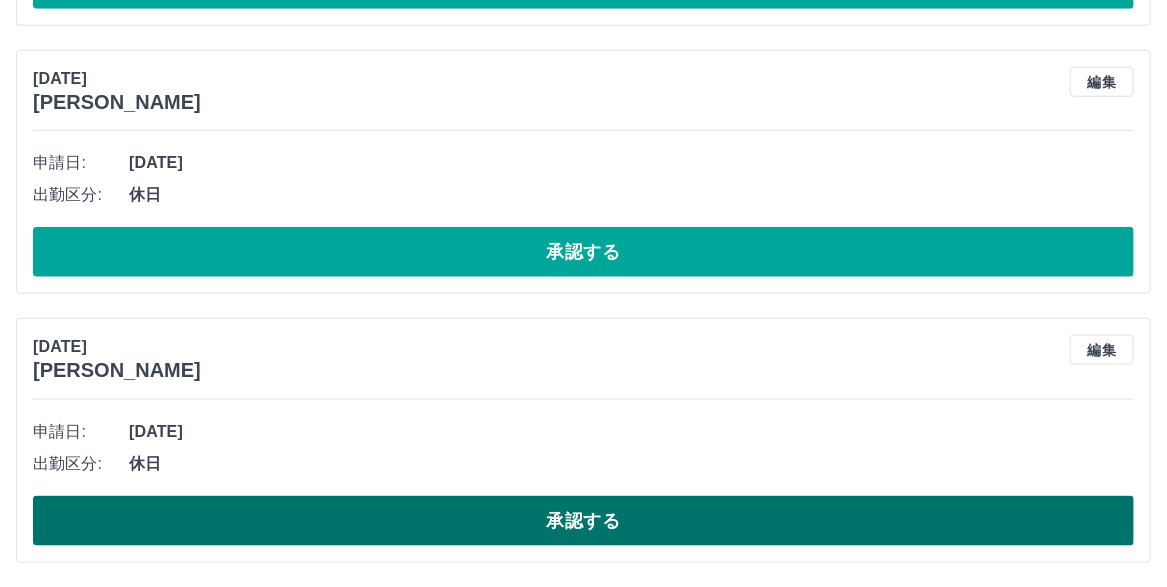 click on "承認する" at bounding box center [583, 521] 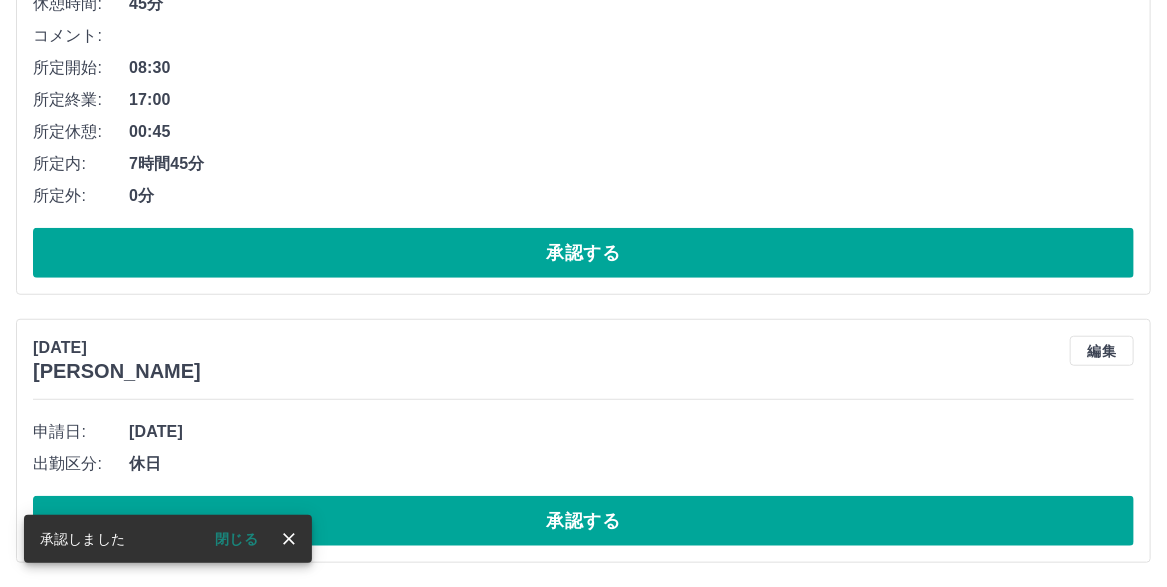scroll, scrollTop: 568, scrollLeft: 0, axis: vertical 